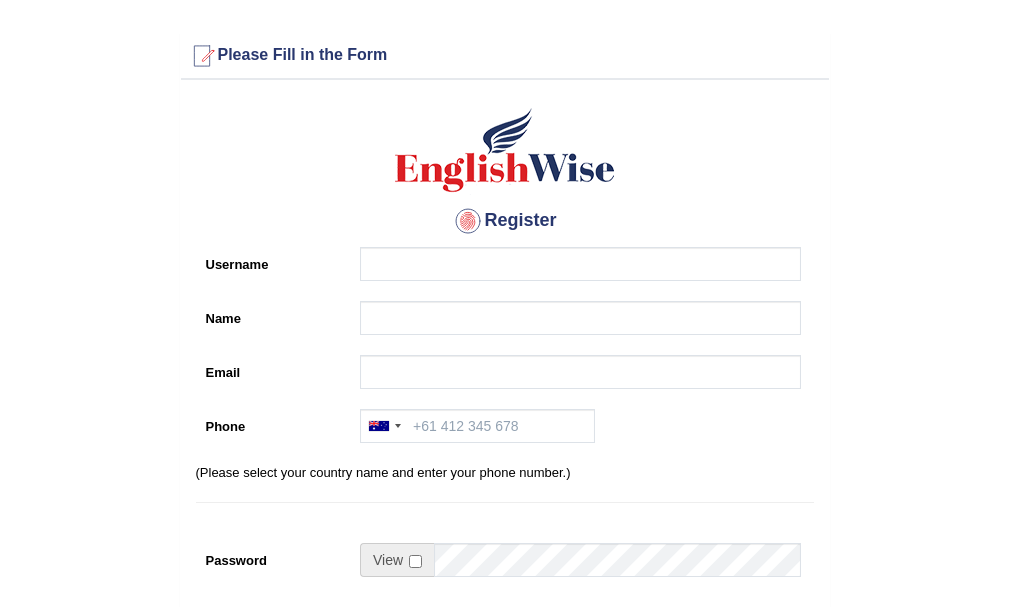 scroll, scrollTop: 0, scrollLeft: 0, axis: both 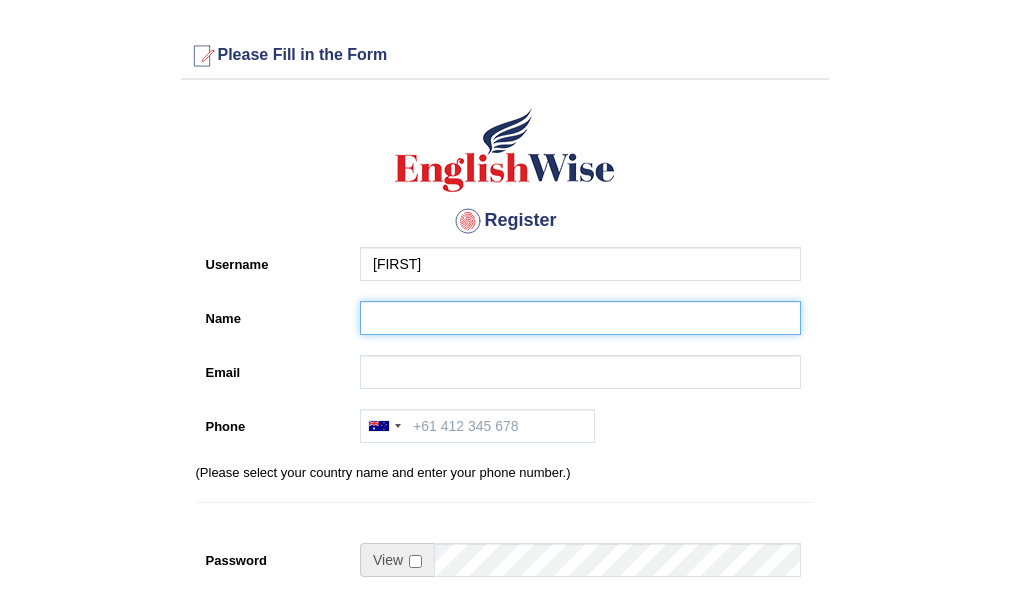 click on "Name" at bounding box center [580, 318] 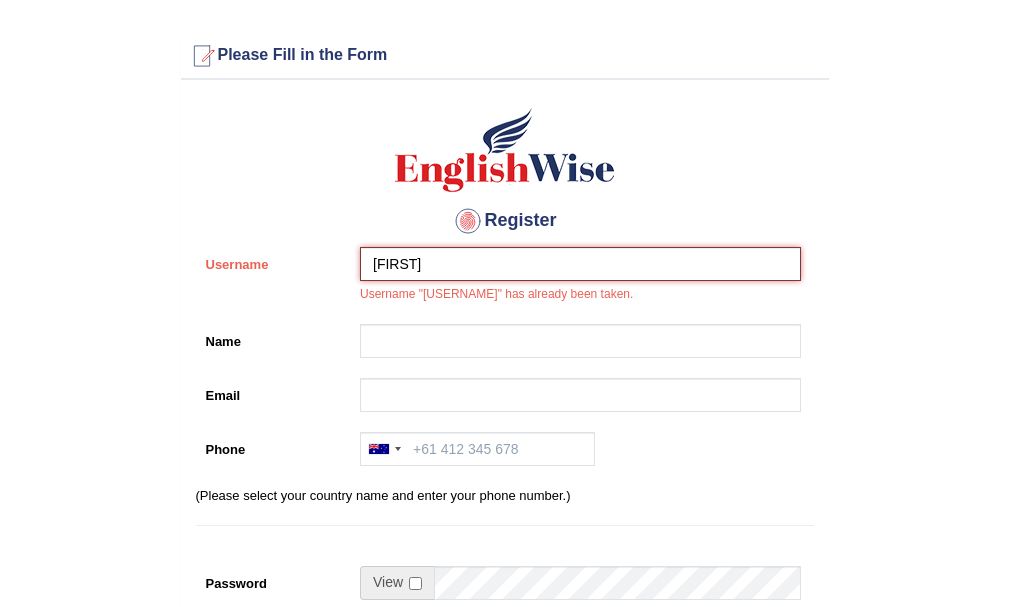 click on "[FIRST]" at bounding box center (580, 264) 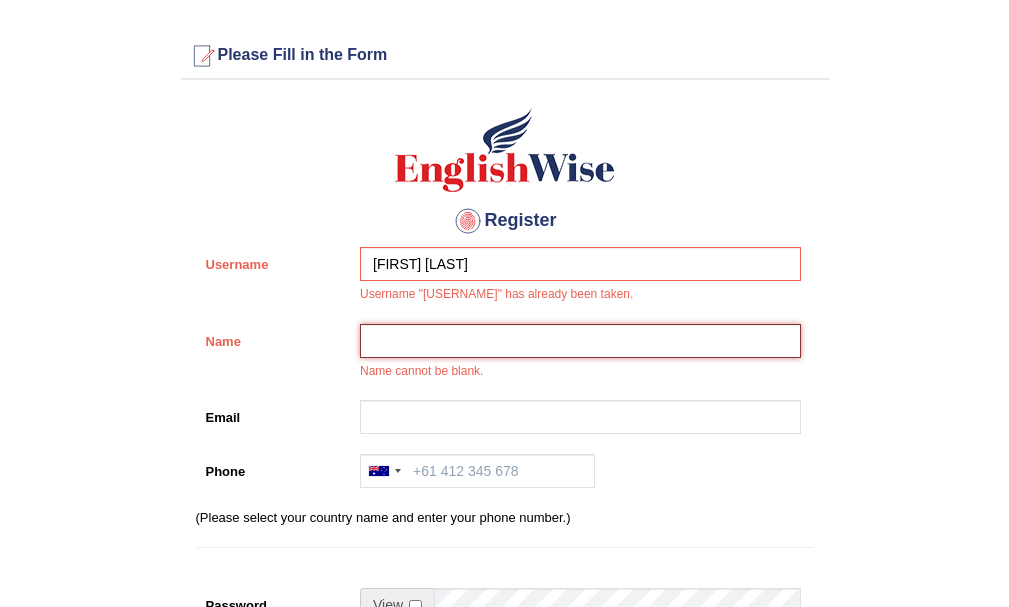 click on "Name" at bounding box center [580, 341] 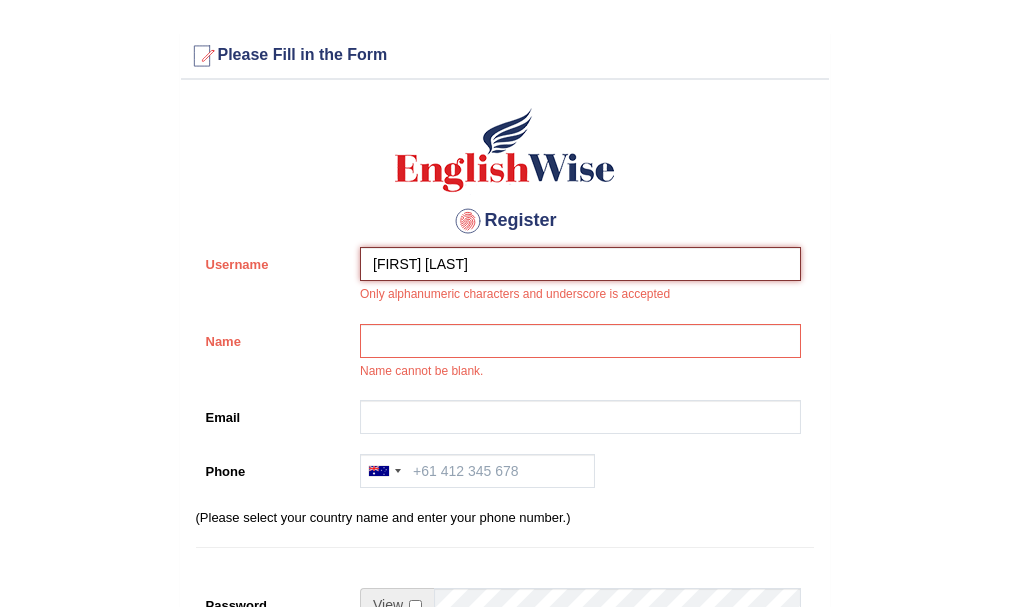 click on "sheetal sindher" at bounding box center [580, 264] 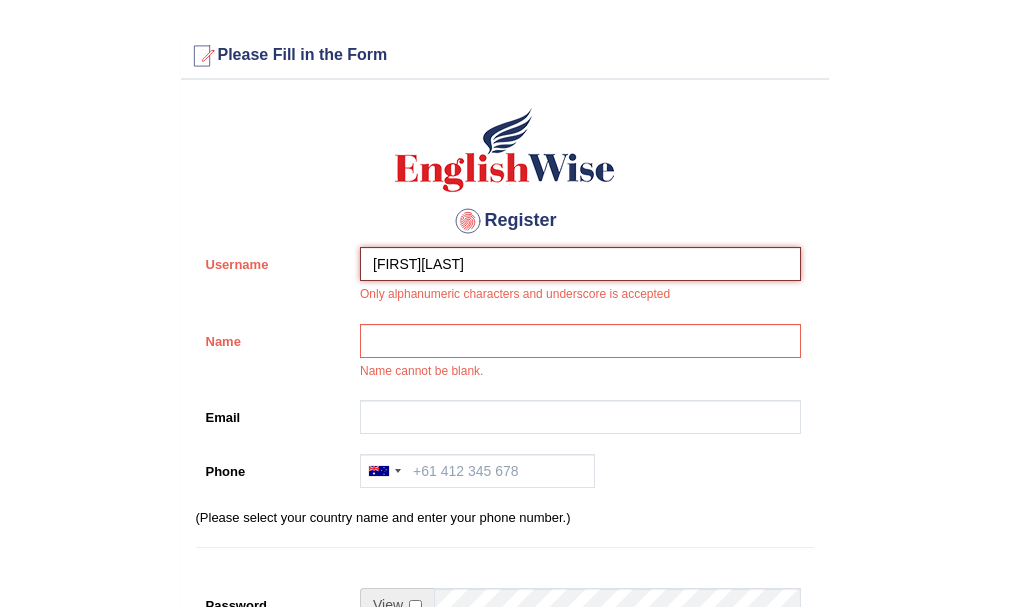 type on "SheetalSindher" 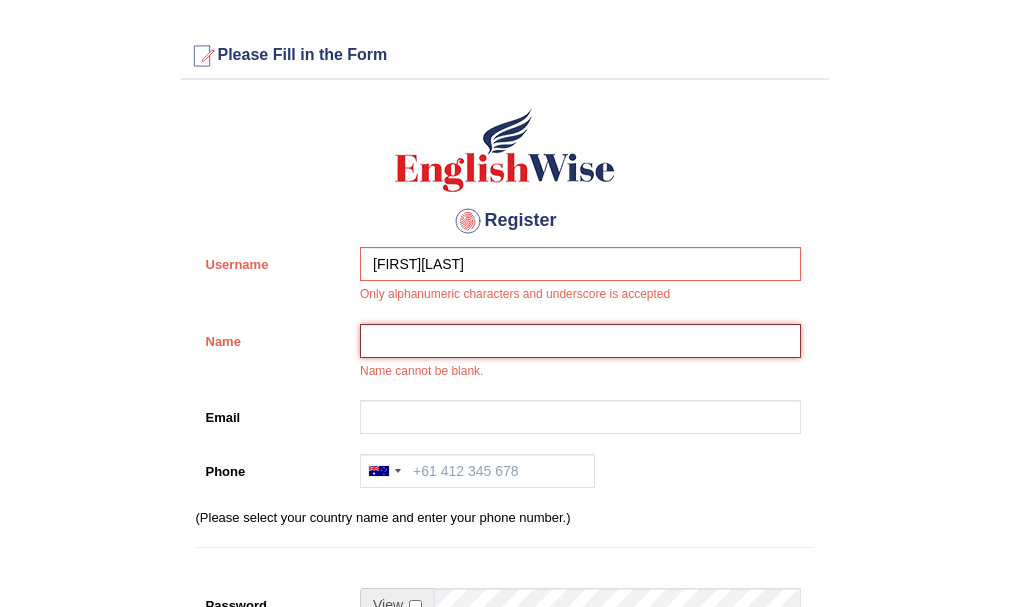 click on "Name" at bounding box center (580, 341) 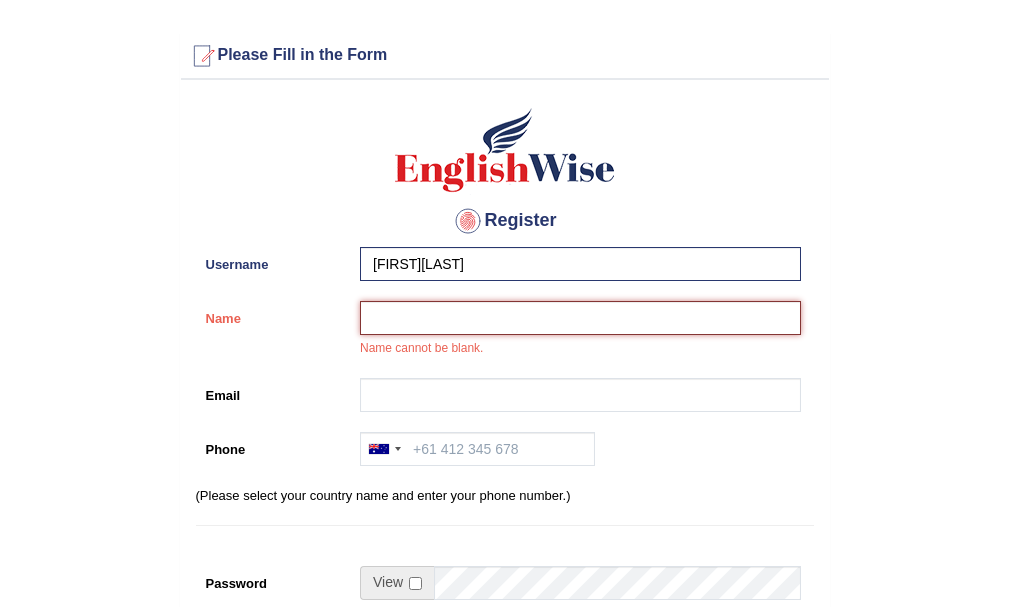 click on "Name" at bounding box center [580, 318] 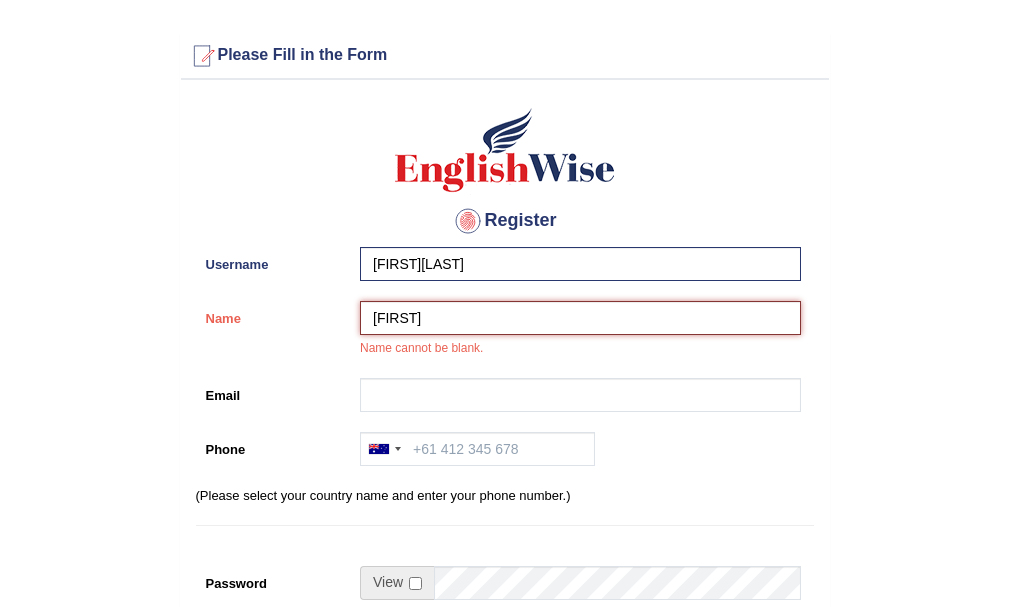 click on "[FIRST]" at bounding box center (580, 318) 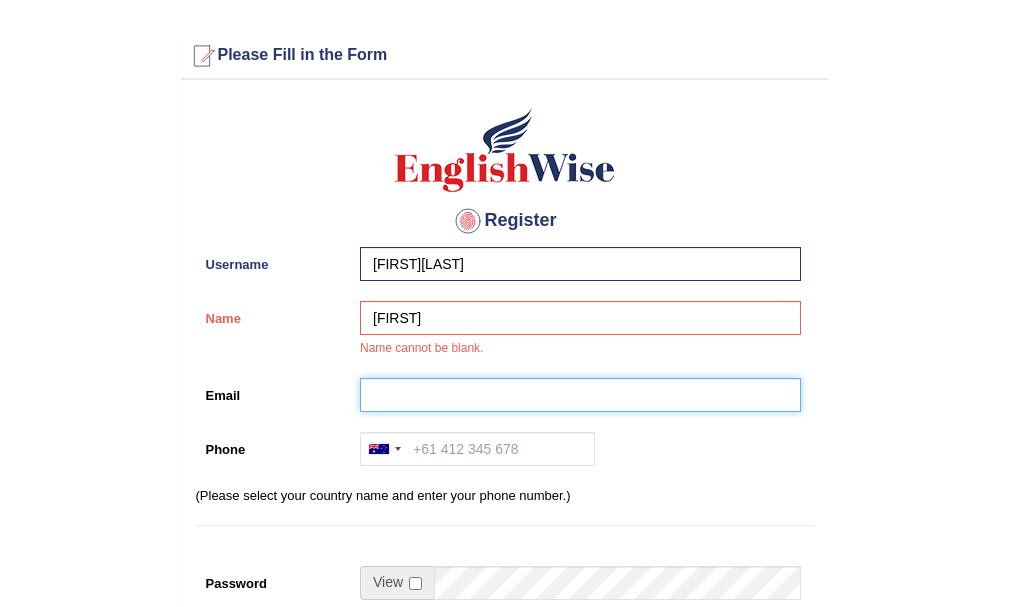 click on "Email" at bounding box center [580, 395] 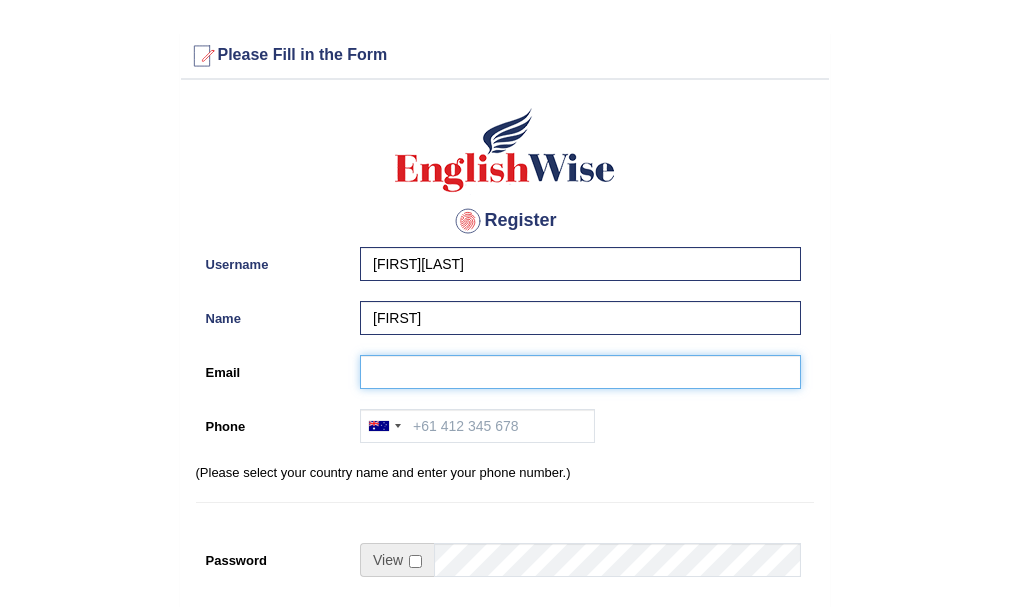 click on "Email" at bounding box center [580, 372] 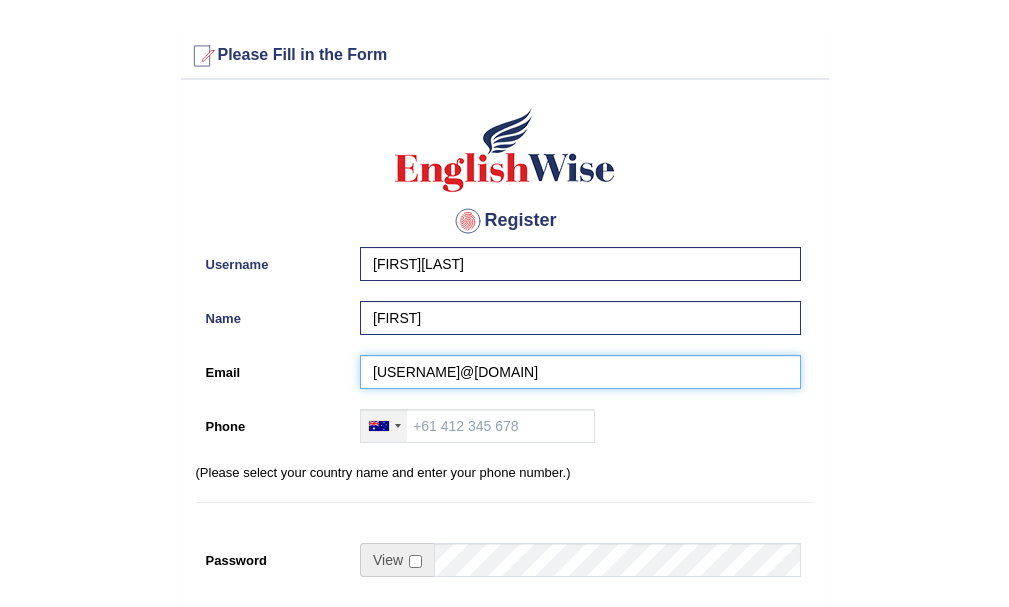 type on "sheetalsindher5@gmail.com" 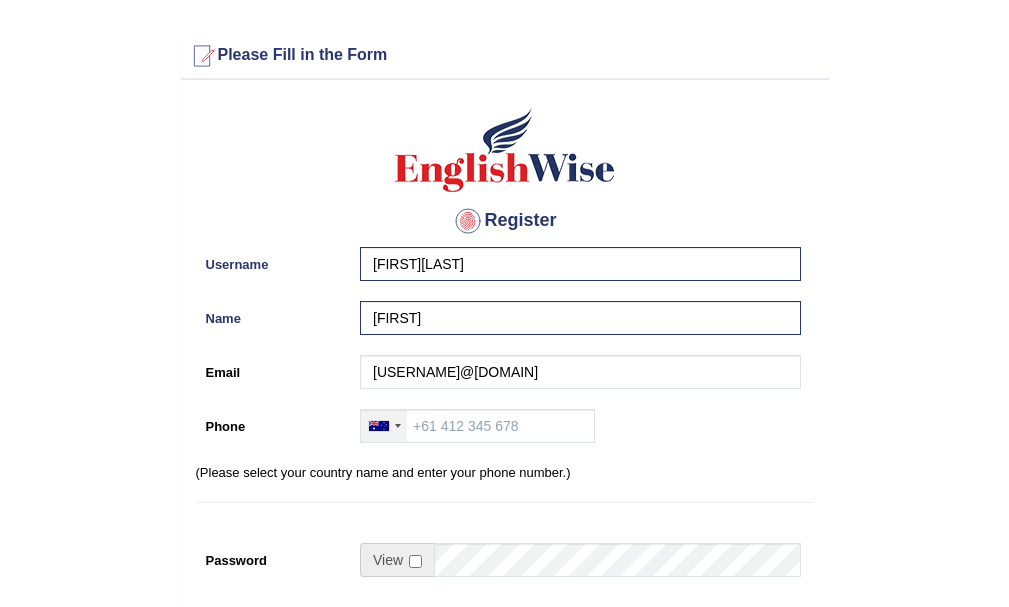 click at bounding box center (398, 426) 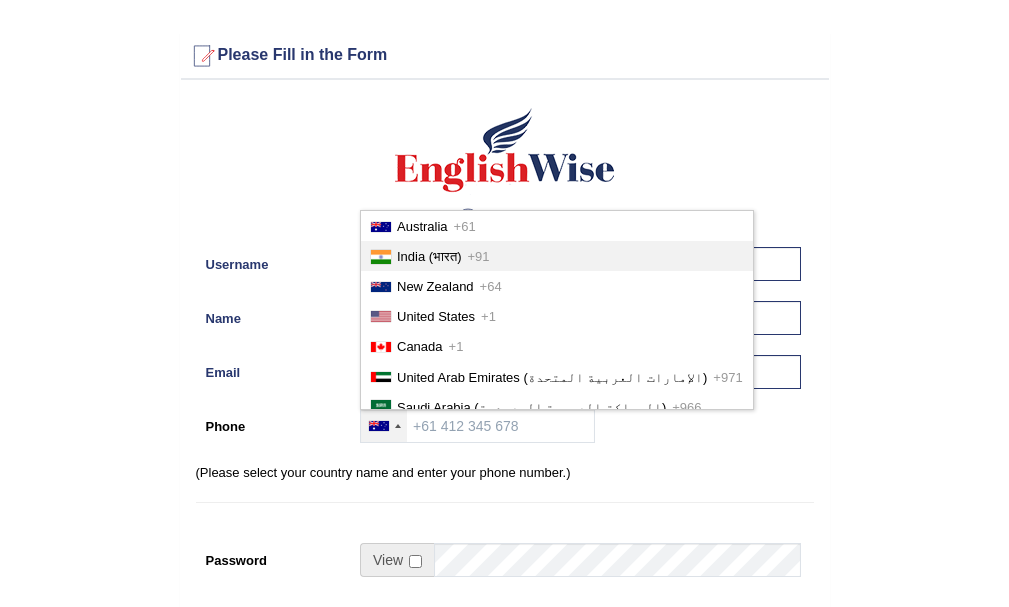 click on "India (भारत) +91" at bounding box center [557, 256] 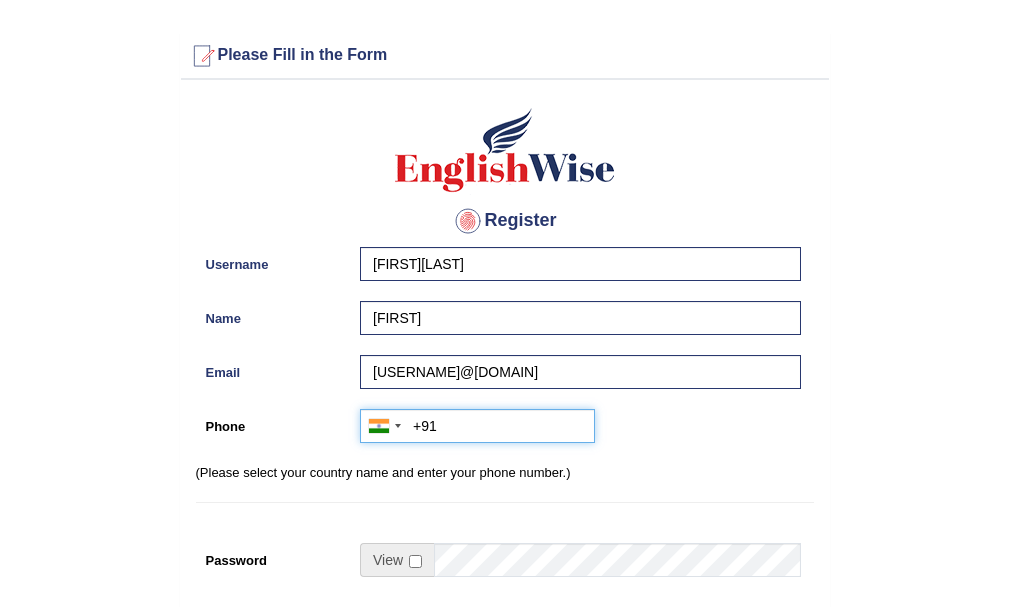click on "+91" at bounding box center (477, 426) 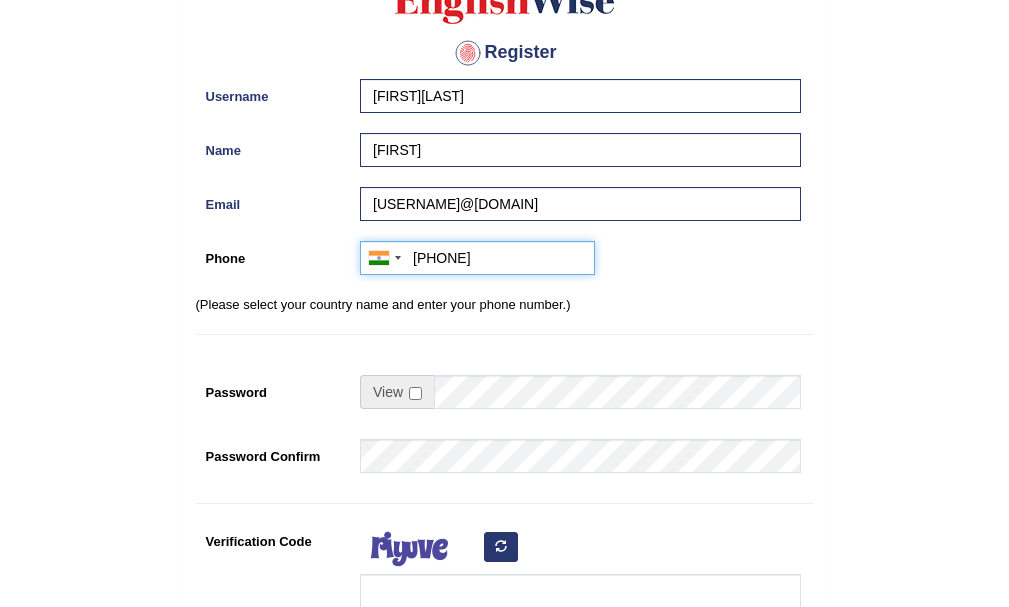 scroll, scrollTop: 200, scrollLeft: 0, axis: vertical 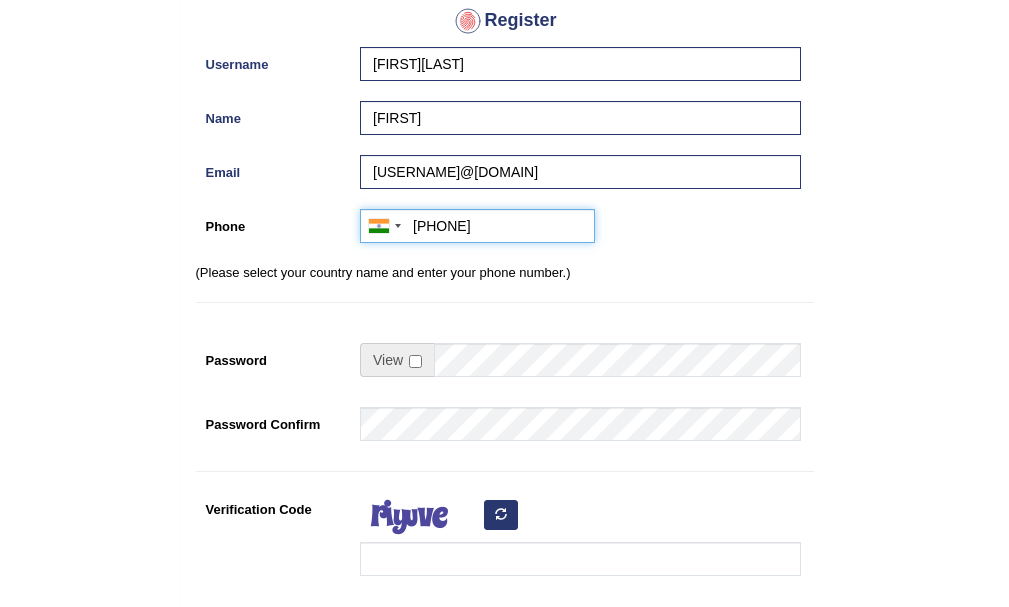 type on "+919729953483" 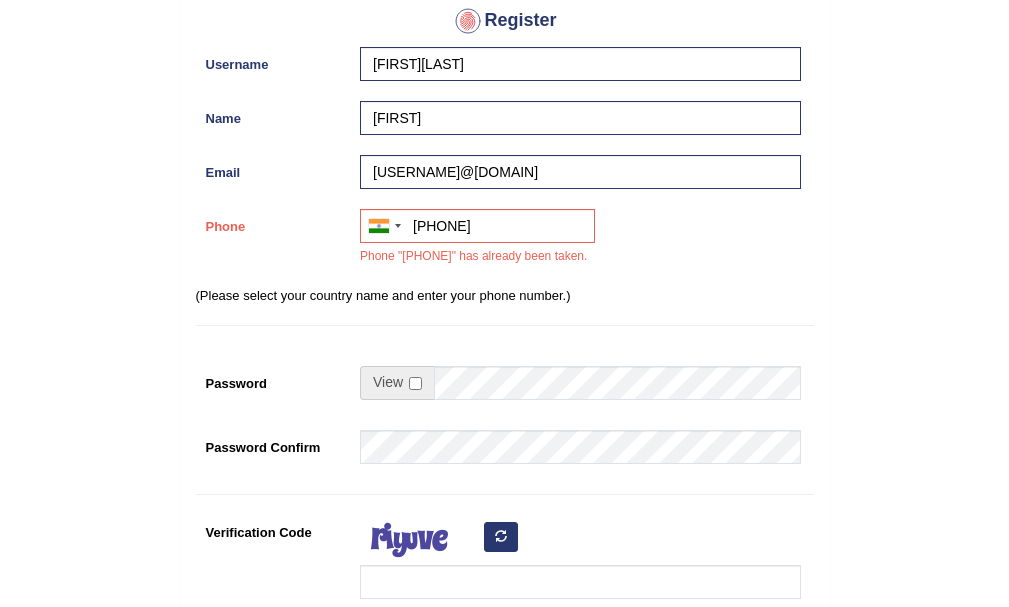 click on "Register
Username
SheetalSindher
Name
Sheetal
Email
sheetalsindher5@gmail.com
Phone
Australia +61 India (भारत) +91 New Zealand +64 United States +1 Canada +1 United Arab Emirates (‫الإمارات العربية المتحدة‬‎) +971 Saudi Arabia (‫المملكة العربية السعودية‬‎) +966 Bahrain (‫البحرين‬‎) +973 Afghanistan (‫افغانستان‬‎) +93 Albania (Shqipëri) +355 Algeria (‫الجزائر‬‎) +213 American Samoa +1 Andorra +376 Angola +244 Anguilla +1 Antigua and Barbuda +1 Argentina +54 Armenia (Հայաստան) +374 Aruba +297 Australia +61 Austria (Österreich) +43 Azerbaijan (Azərbaycan) +994 Bahamas +1 Bahrain (‫البحرين‬‎) +973 Bangladesh (বাংলাদেশ) +880 Barbados +1 Belarus (Беларусь) +375 Belgium (België) +32 Belize +501 Benin (Bénin) +229 Bermuda +1 Bhutan (འབྲུག) +975 Bolivia +591 +387 Botswana +267 Brazil (Brasil) +55 +246 +1 Brunei" at bounding box center (505, 319) 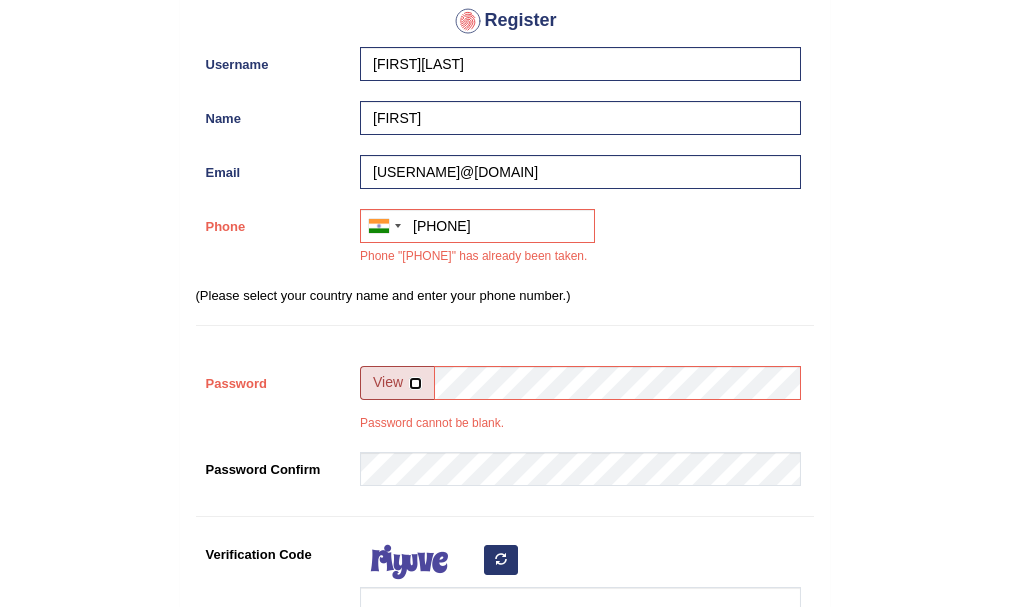 click at bounding box center (415, 383) 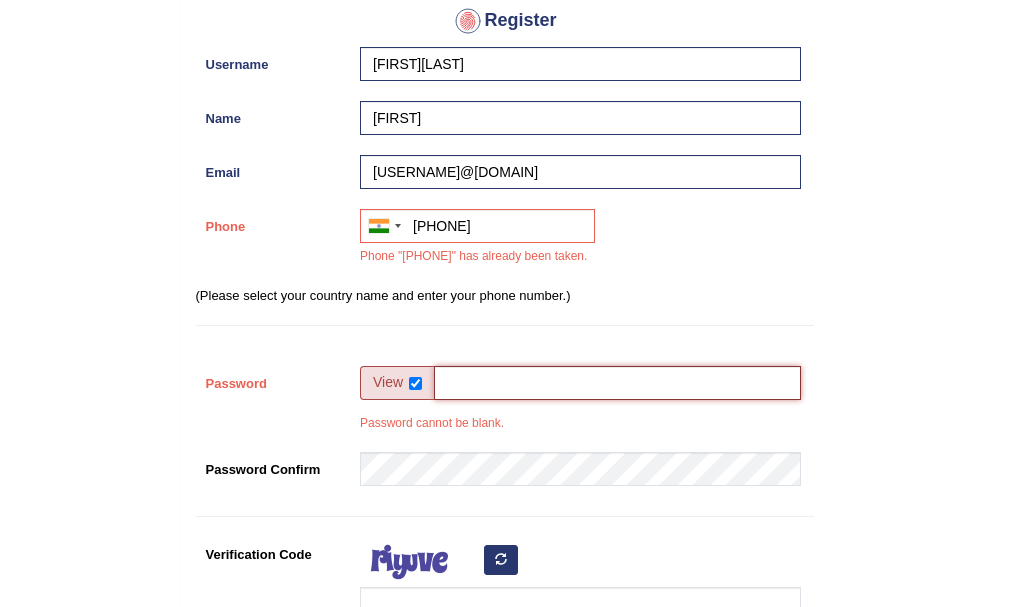click on "Password" at bounding box center (617, 383) 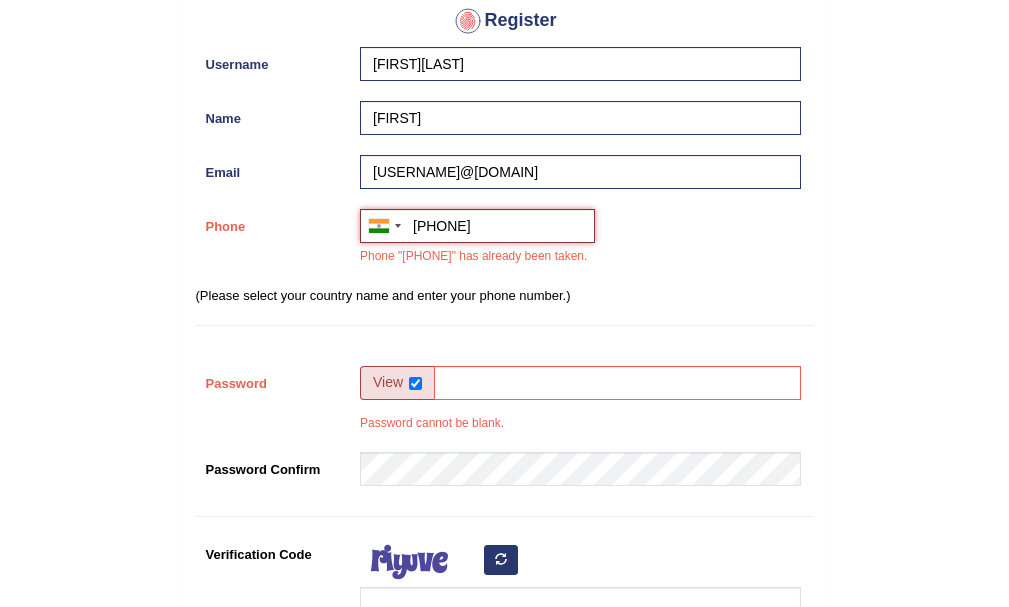 click on "+919729953483" at bounding box center [477, 226] 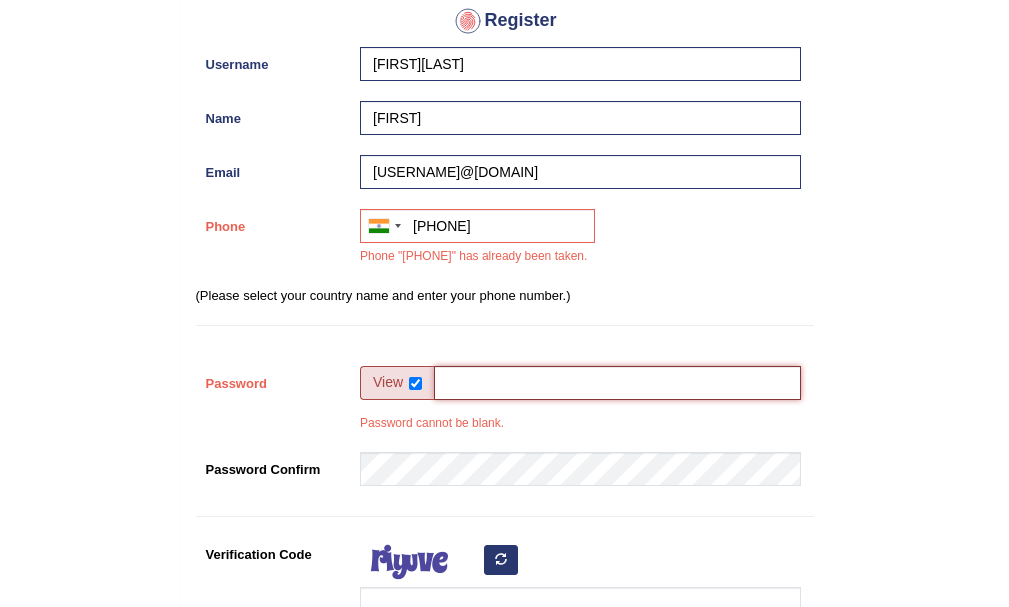 click on "Password" at bounding box center (617, 383) 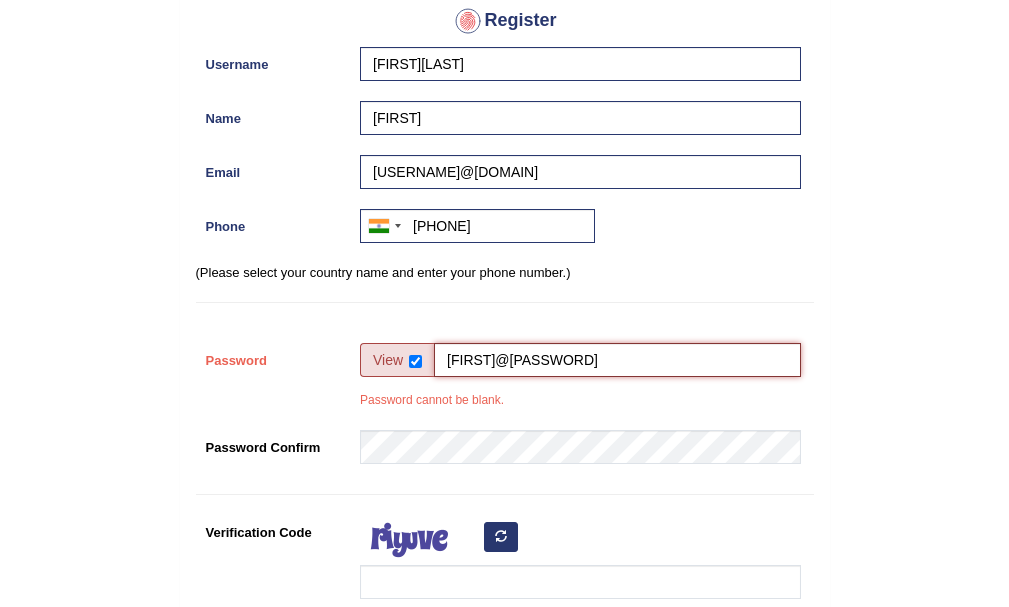 type on "Sheetal@123" 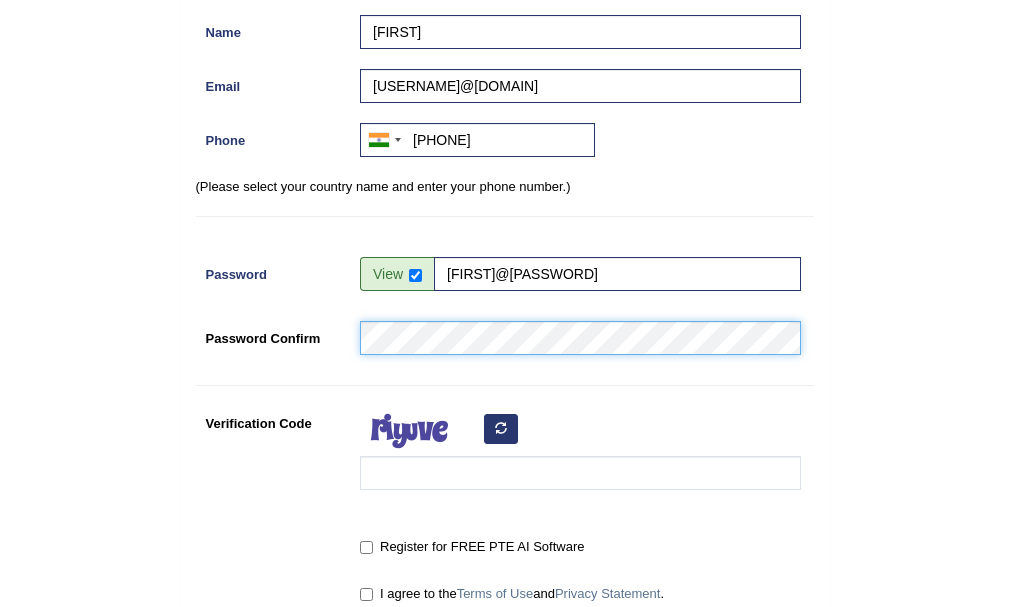 scroll, scrollTop: 266, scrollLeft: 0, axis: vertical 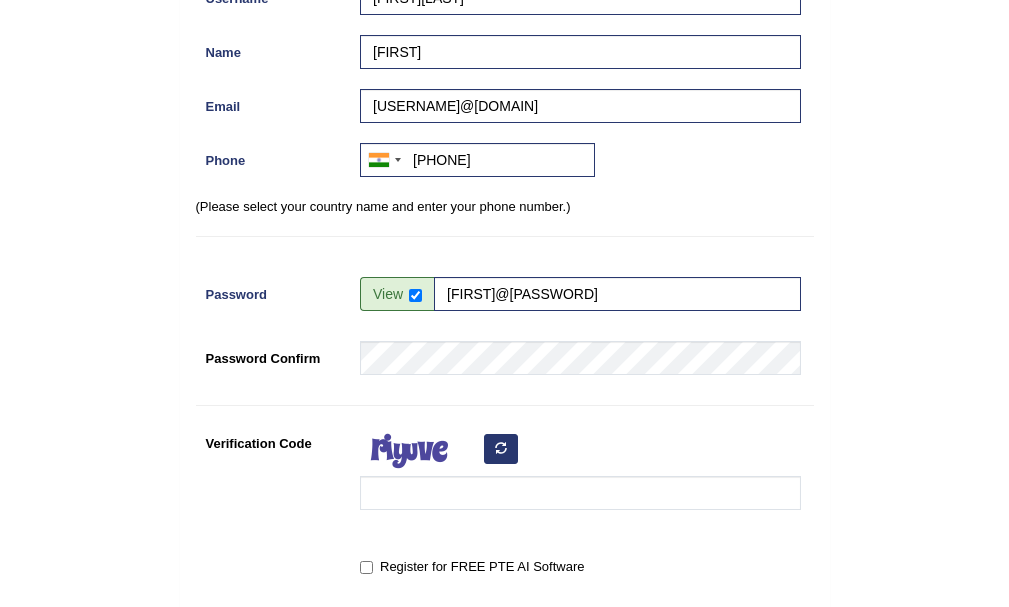 click at bounding box center [575, 473] 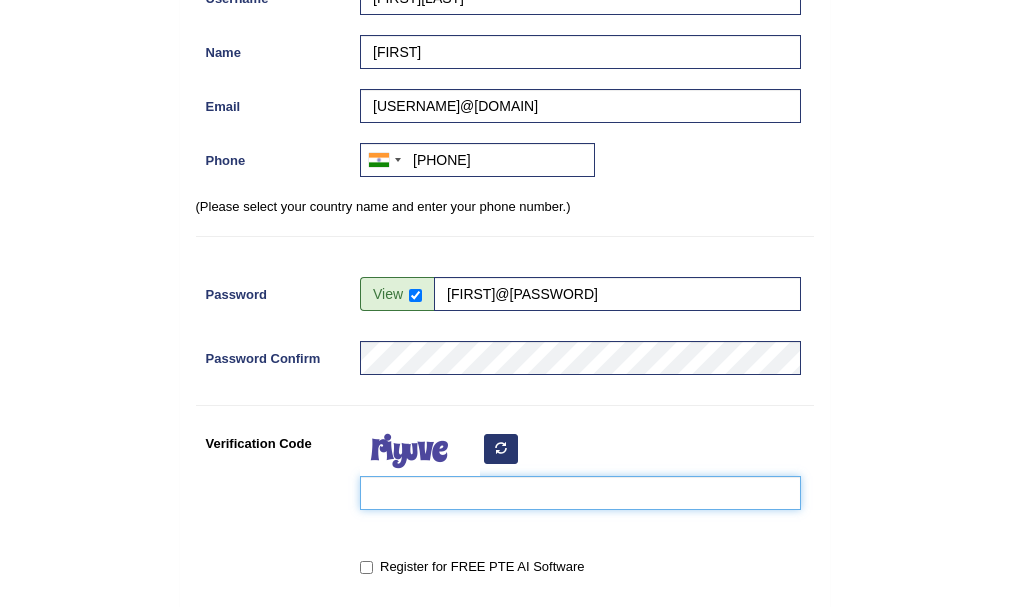click on "Verification Code" at bounding box center (580, 493) 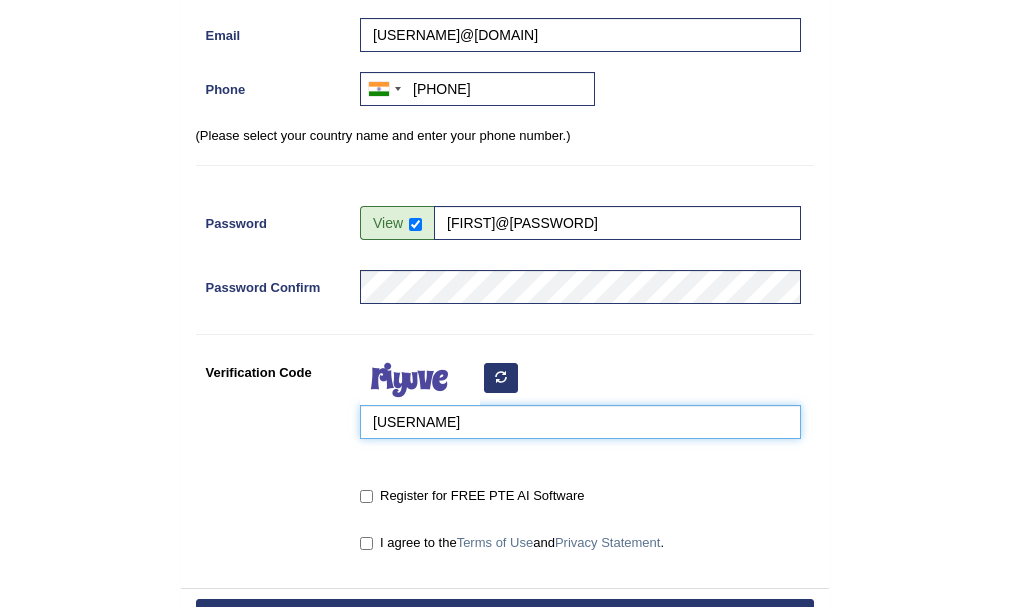 scroll, scrollTop: 366, scrollLeft: 0, axis: vertical 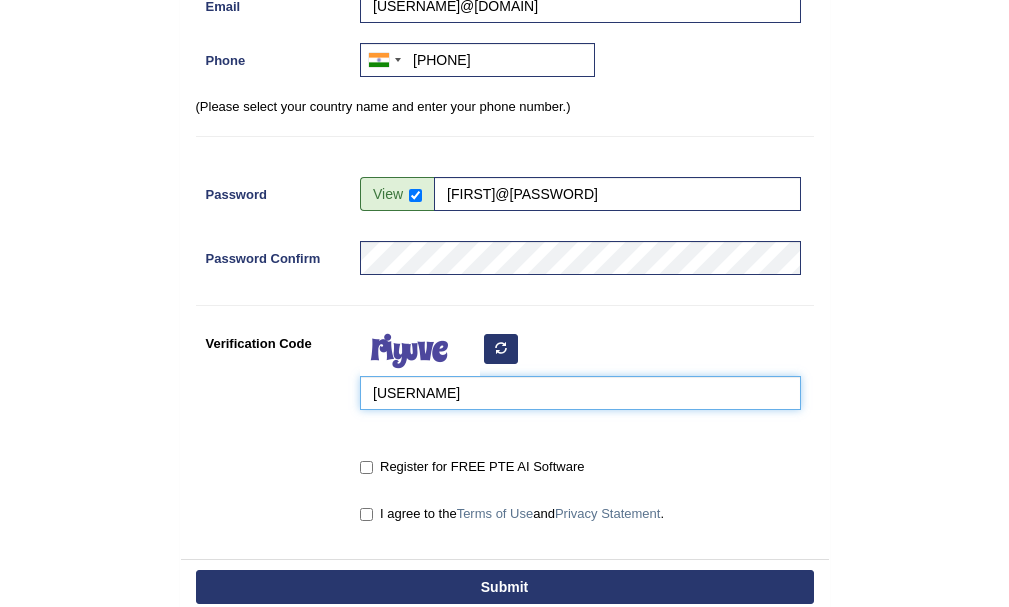 type on "tujqneg" 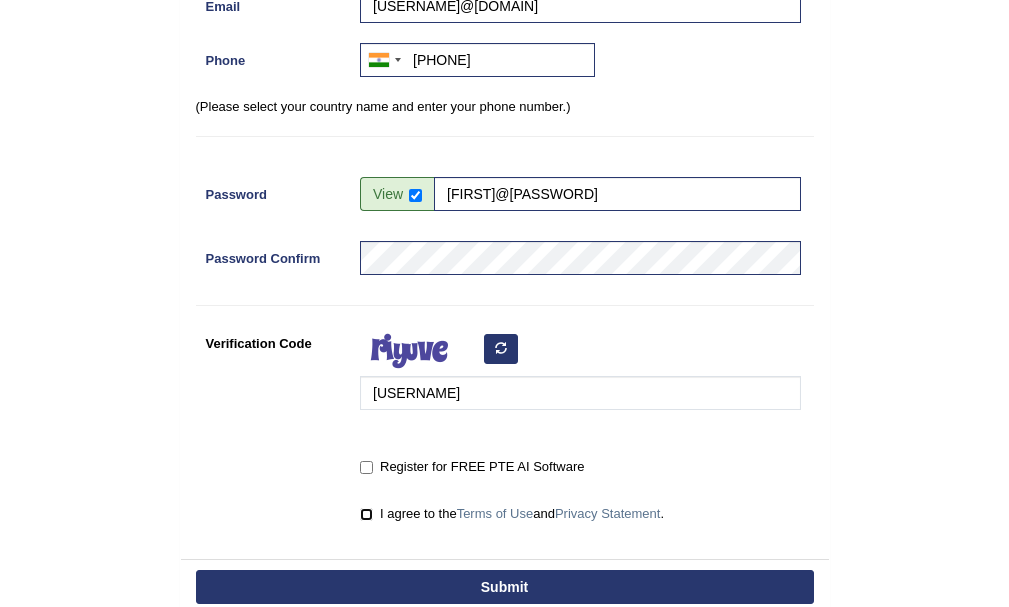 click on "I agree to the  Terms of Use  and  Privacy Statement ." at bounding box center [366, 514] 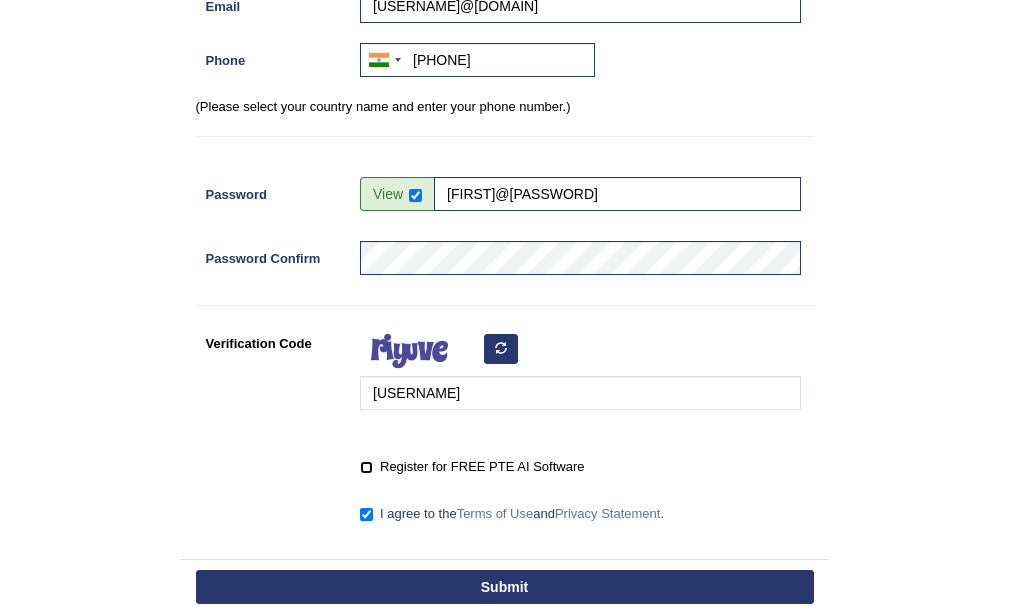 click on "Register for FREE PTE AI Software" at bounding box center (366, 467) 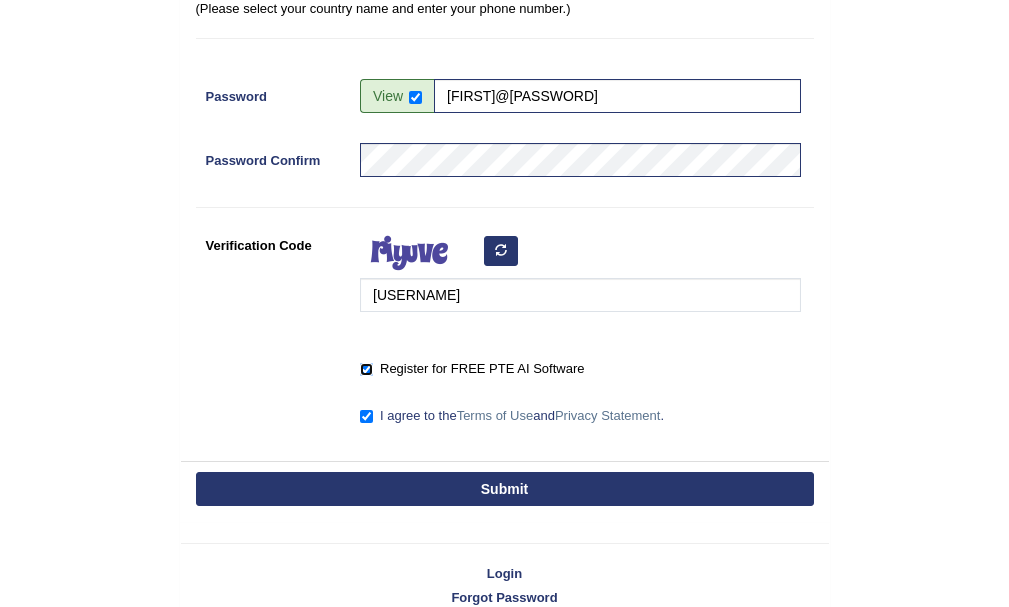 scroll, scrollTop: 566, scrollLeft: 0, axis: vertical 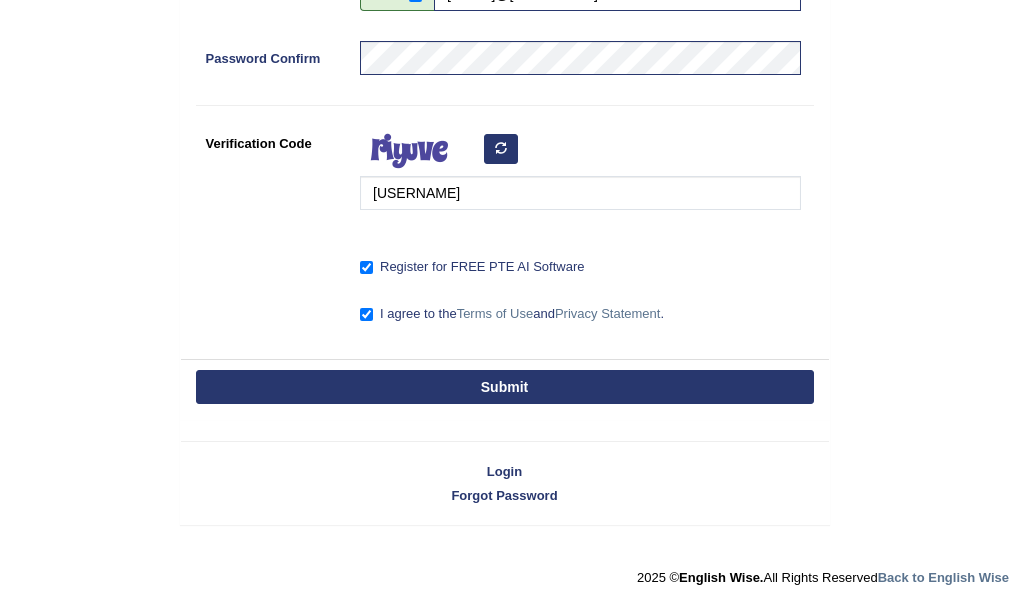 click on "Submit" at bounding box center (505, 387) 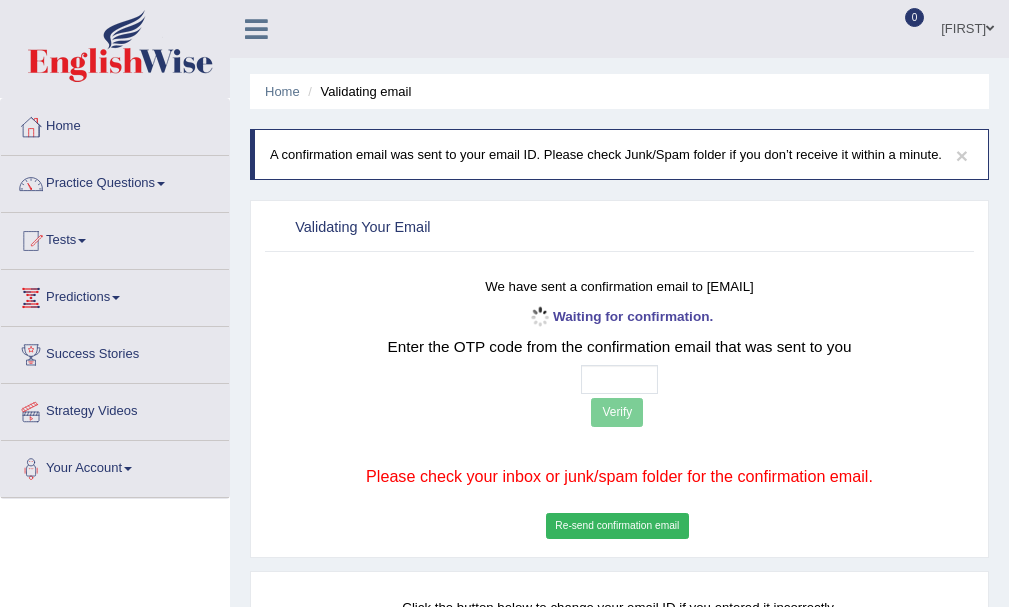 scroll, scrollTop: 0, scrollLeft: 0, axis: both 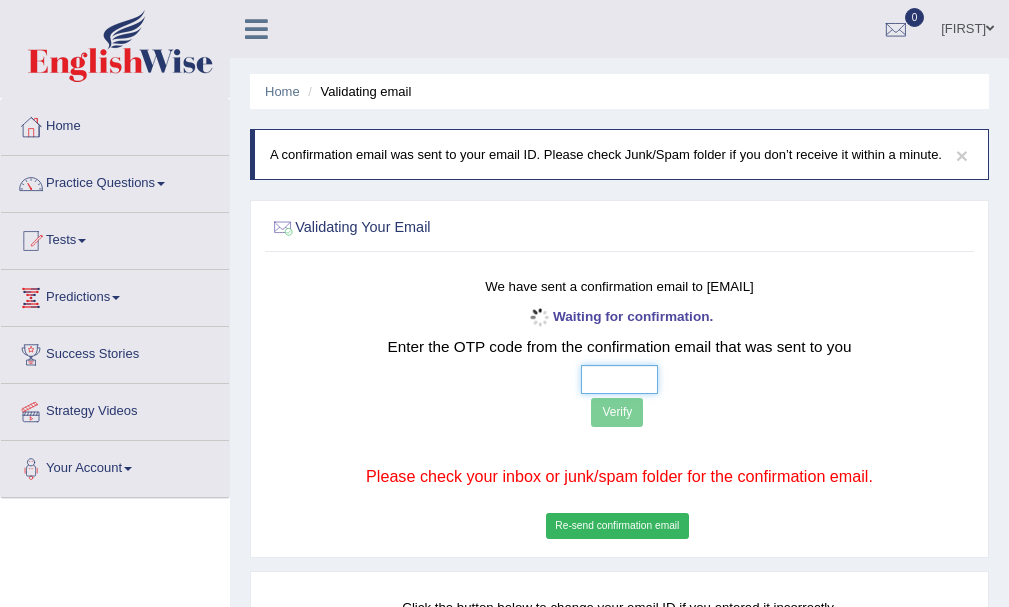 click at bounding box center [619, 379] 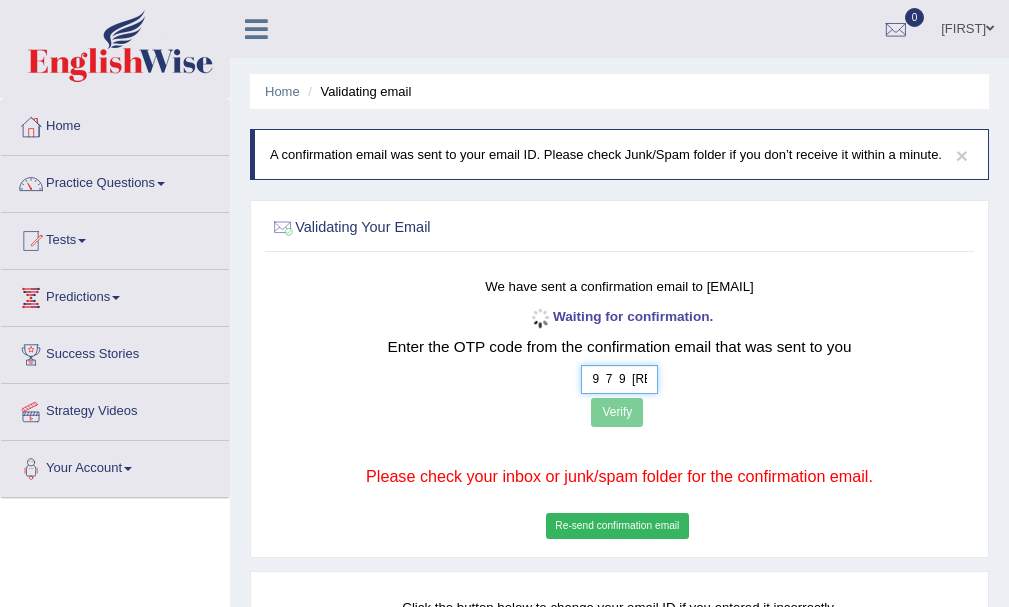 type on "9  7  9  6" 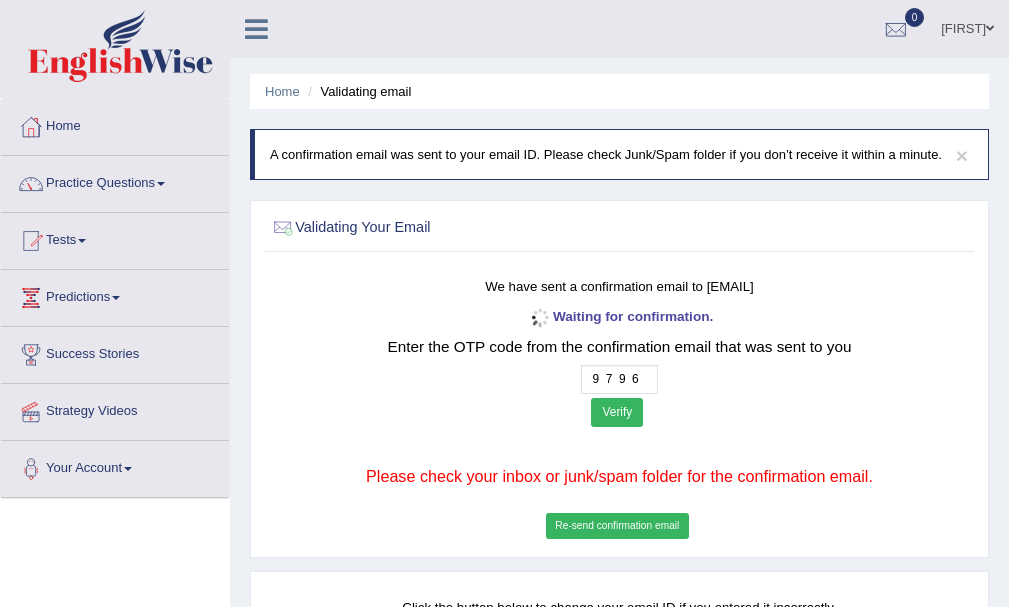 click on "Verify" at bounding box center [617, 412] 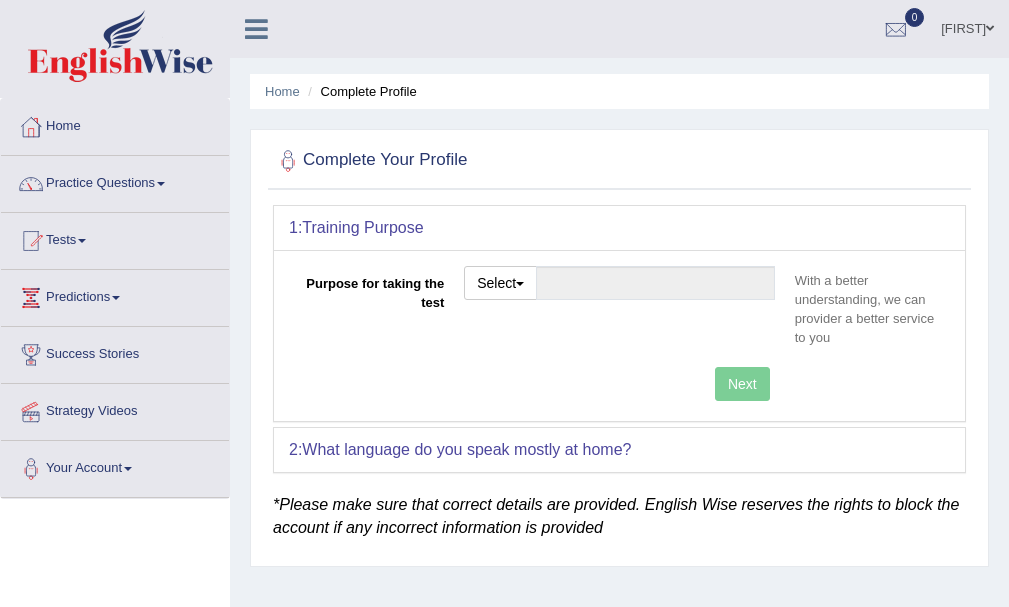 scroll, scrollTop: 0, scrollLeft: 0, axis: both 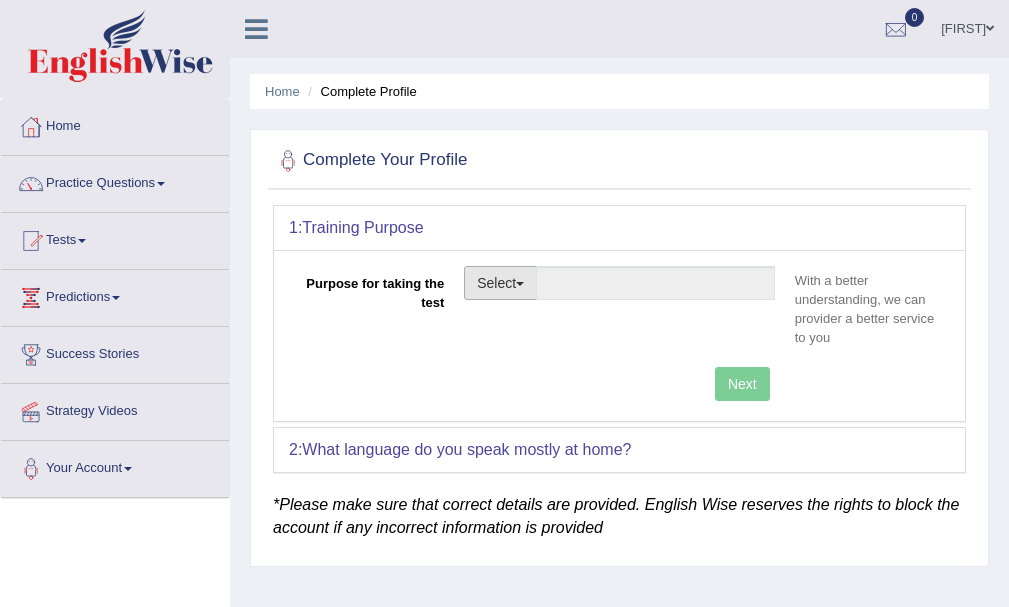 click on "Select" at bounding box center [500, 283] 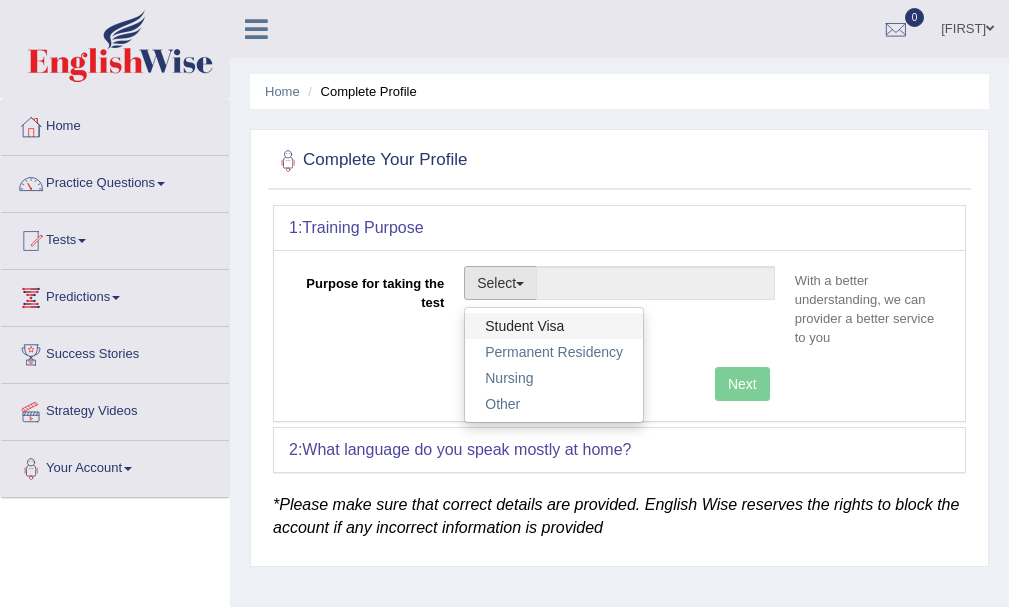 click on "Student Visa" at bounding box center [554, 326] 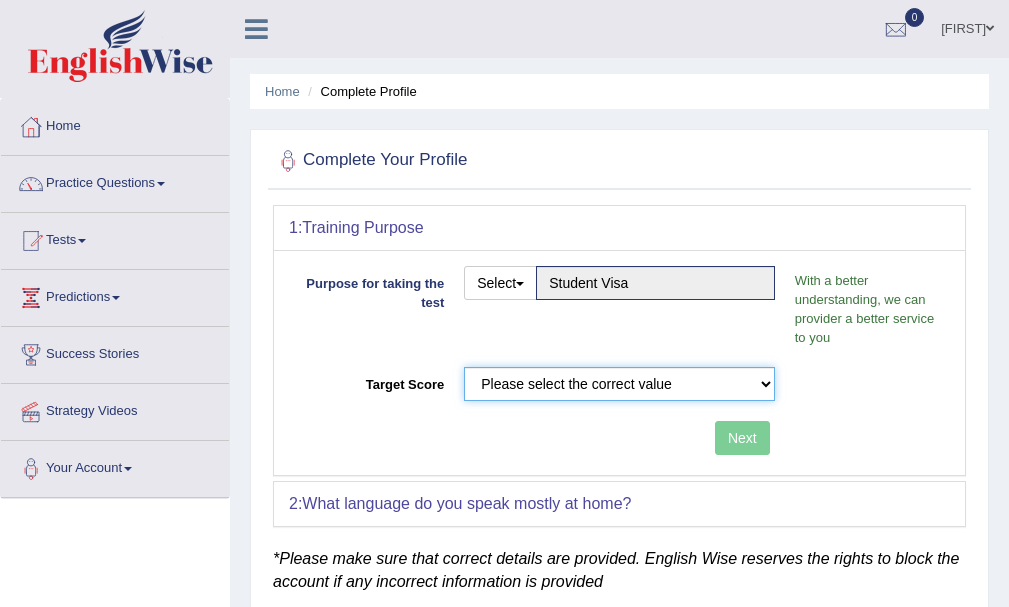 click on "Please select the correct value
50 (6 bands)
58 (6.5 bands)
65 (7 bands)
79 (8 bands)" at bounding box center [619, 384] 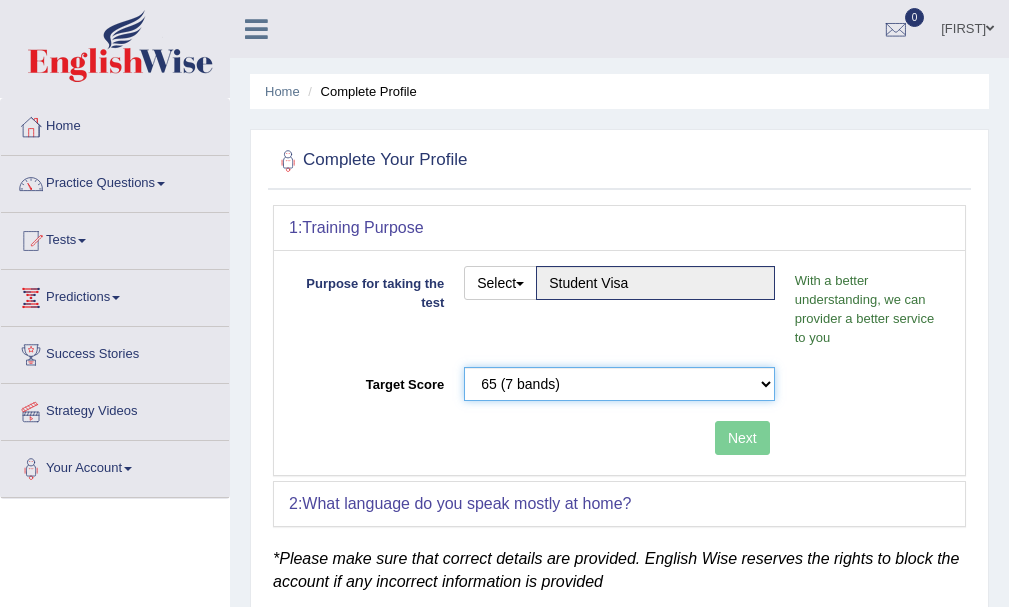 click on "Please select the correct value
50 (6 bands)
58 (6.5 bands)
65 (7 bands)
79 (8 bands)" at bounding box center [619, 384] 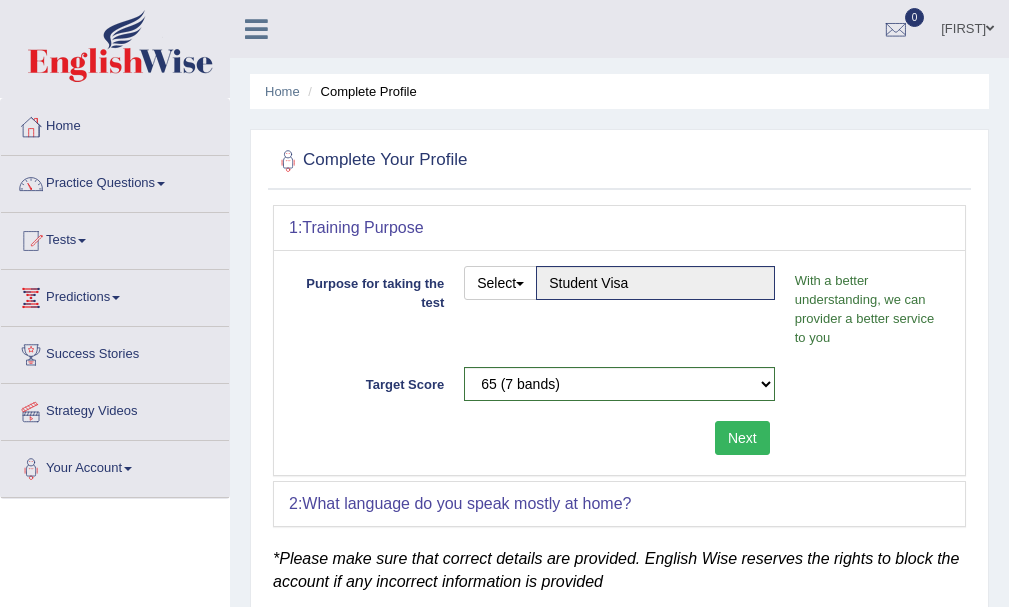 click on "Next" at bounding box center (742, 438) 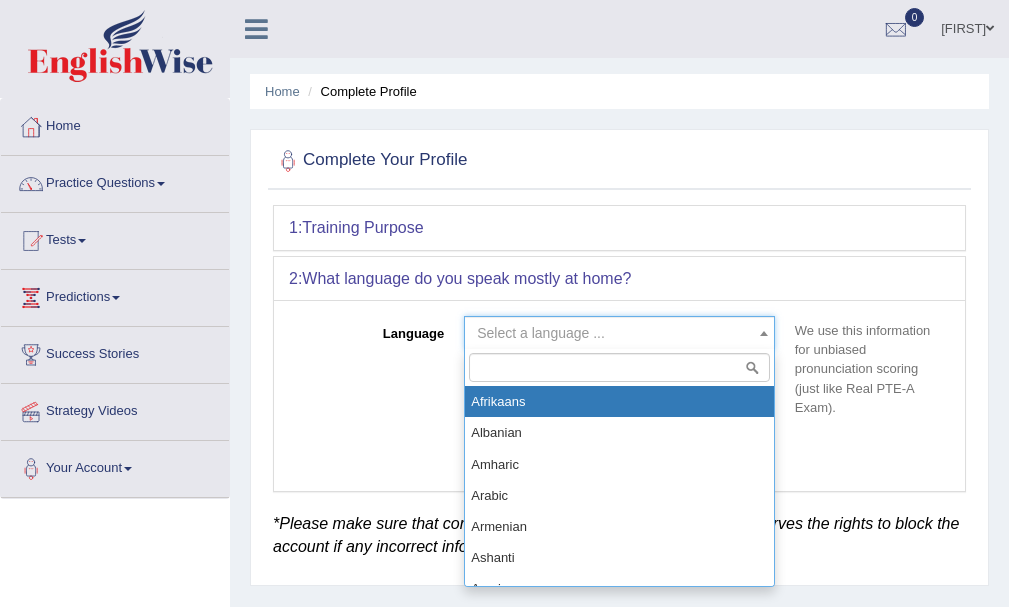 click on "Select a language ..." at bounding box center [613, 333] 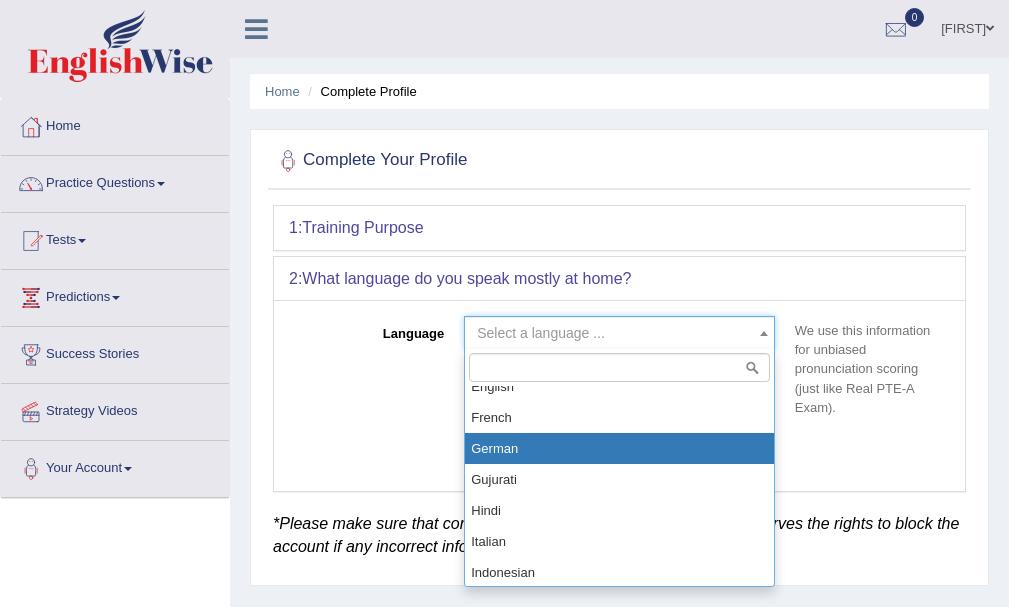 scroll, scrollTop: 600, scrollLeft: 0, axis: vertical 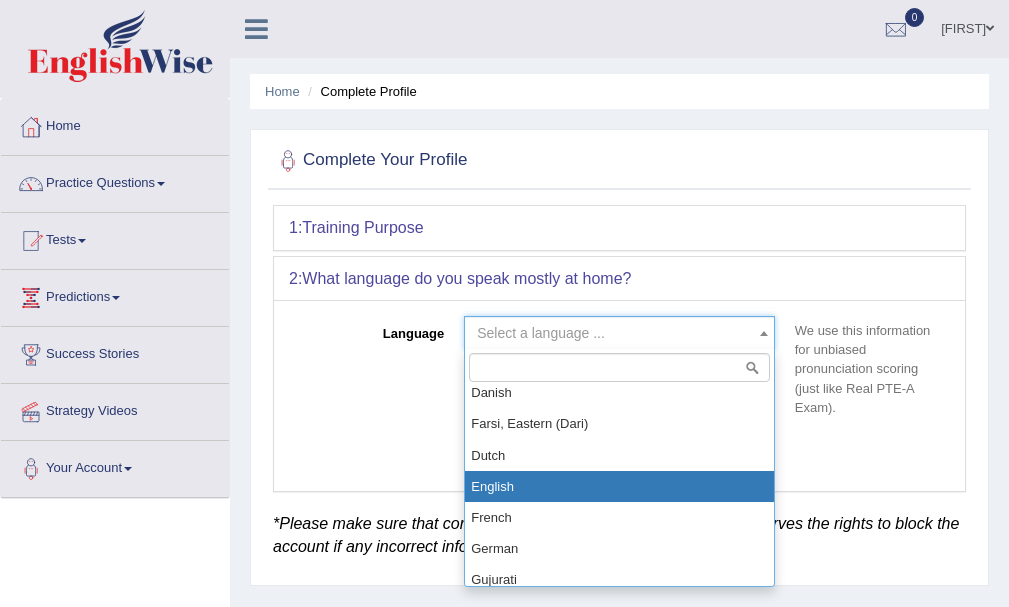 select on "English" 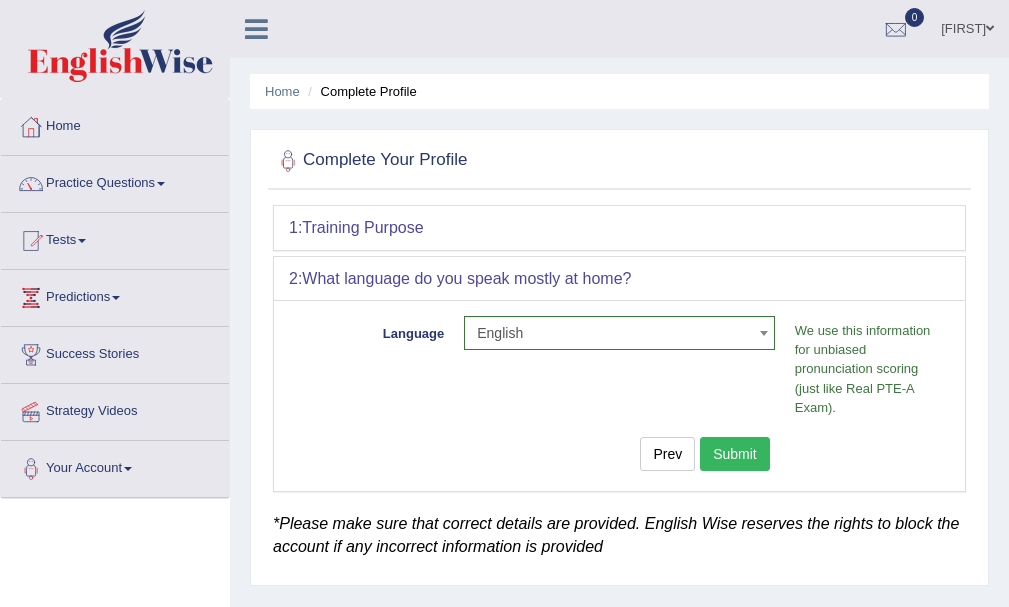 click on "Submit" at bounding box center (735, 454) 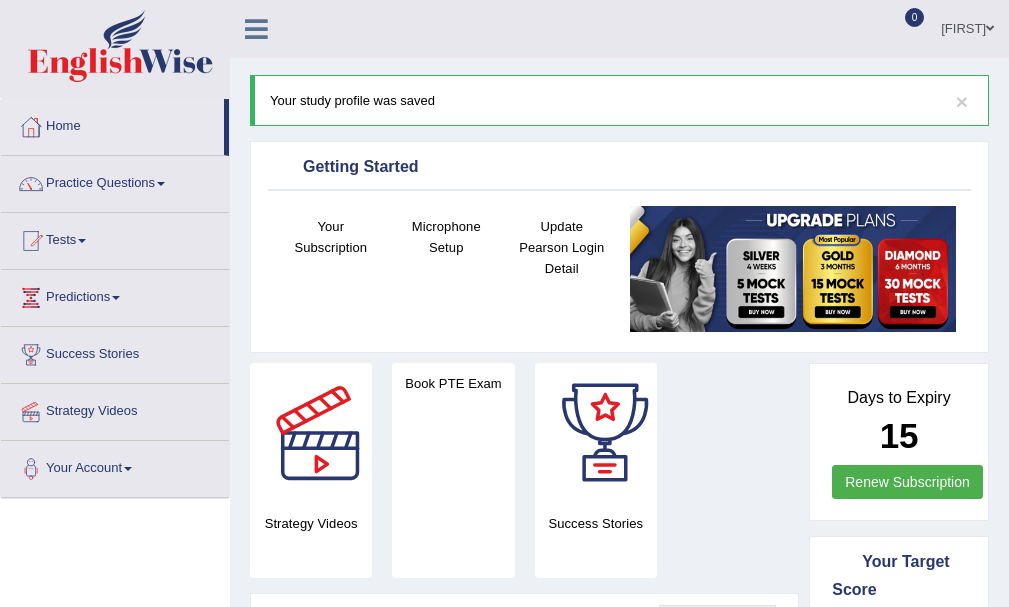 scroll, scrollTop: 0, scrollLeft: 0, axis: both 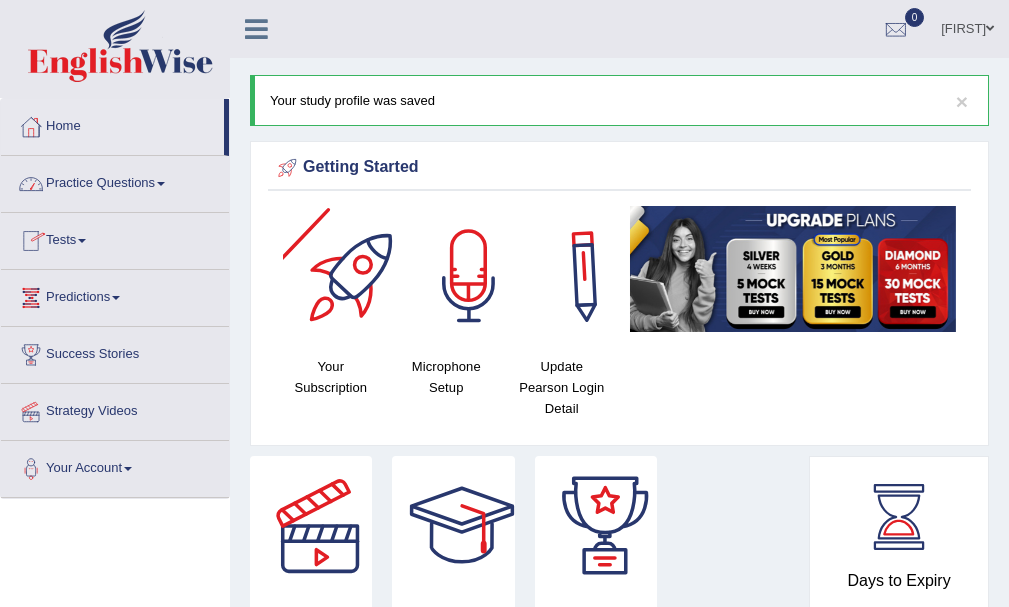 click on "Microphone Setup" at bounding box center (447, 377) 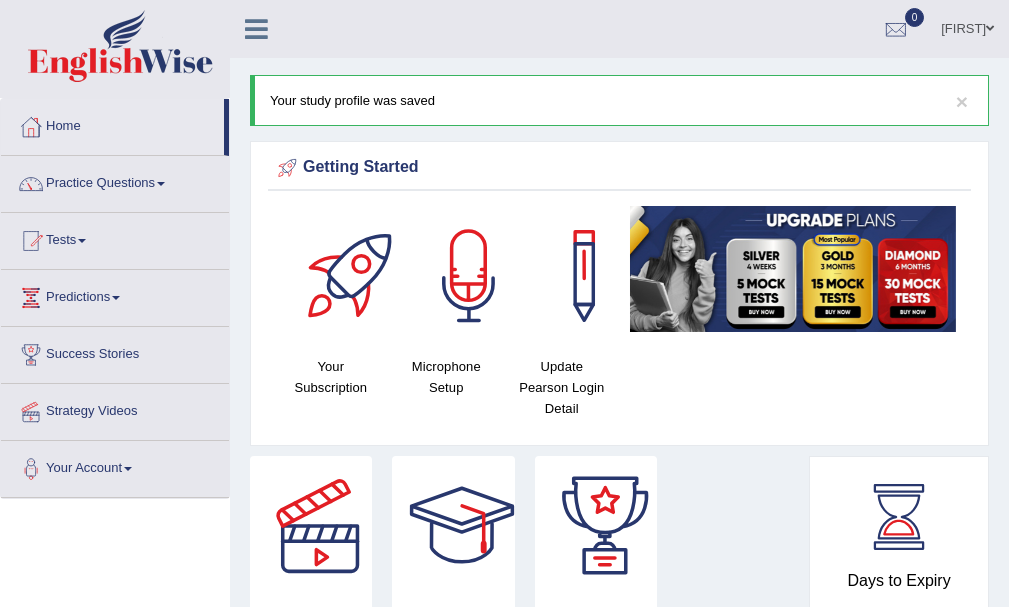 click on "Microphone Setup" at bounding box center (447, 377) 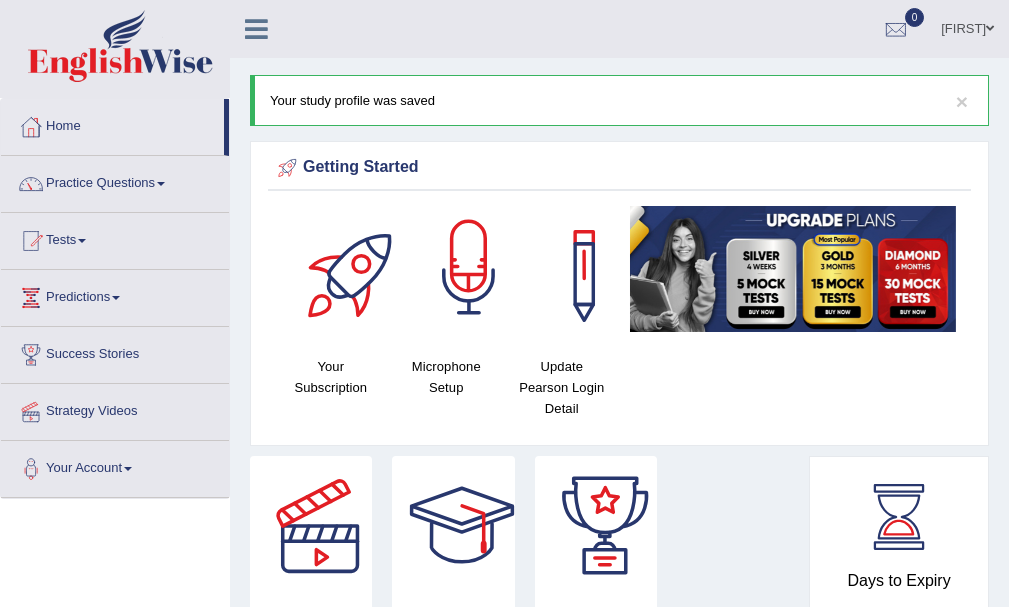 click at bounding box center [469, 276] 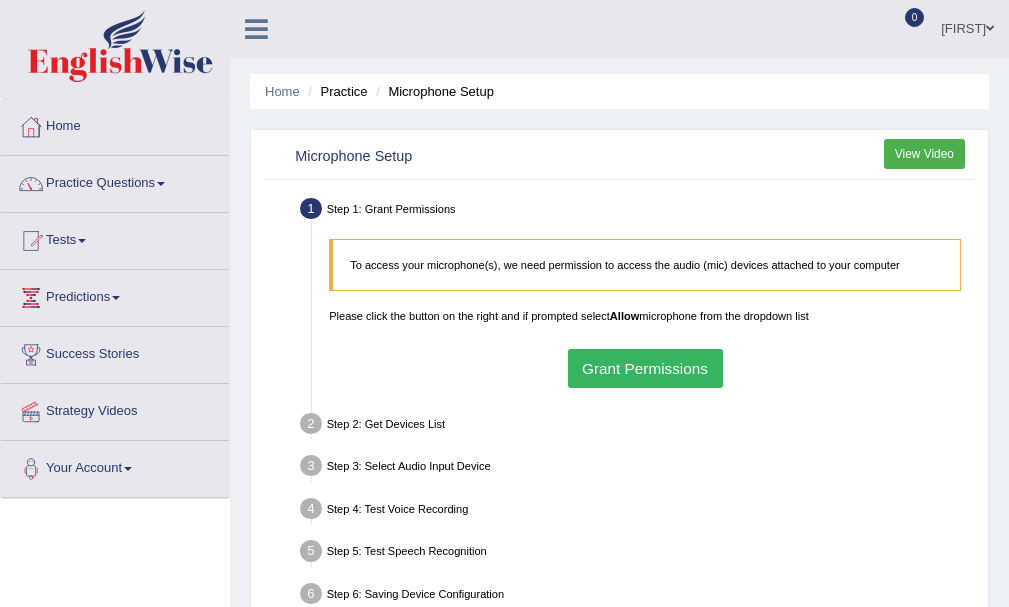 scroll, scrollTop: 0, scrollLeft: 0, axis: both 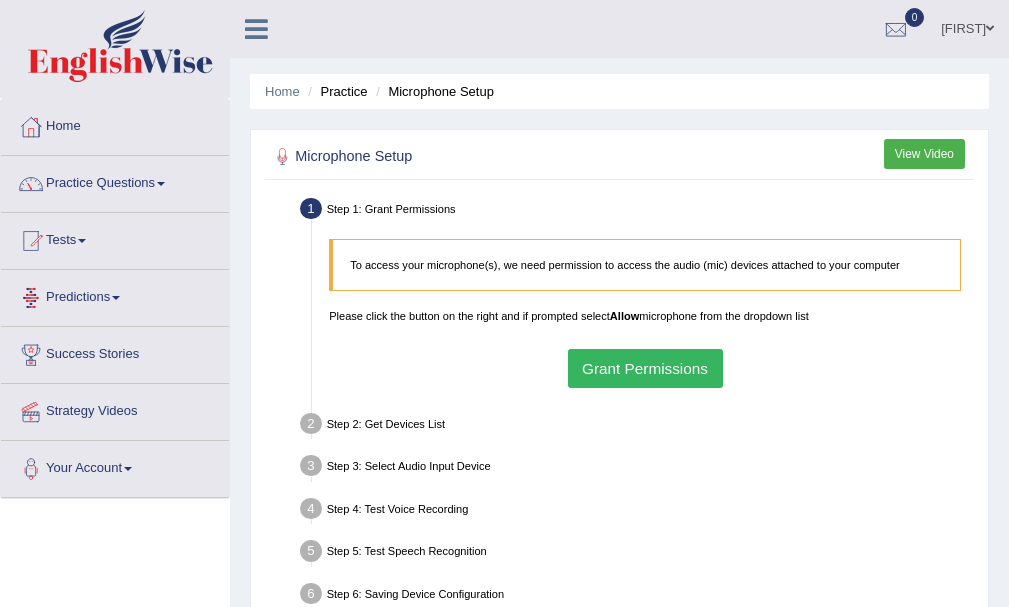 click on "Grant Permissions" at bounding box center [645, 368] 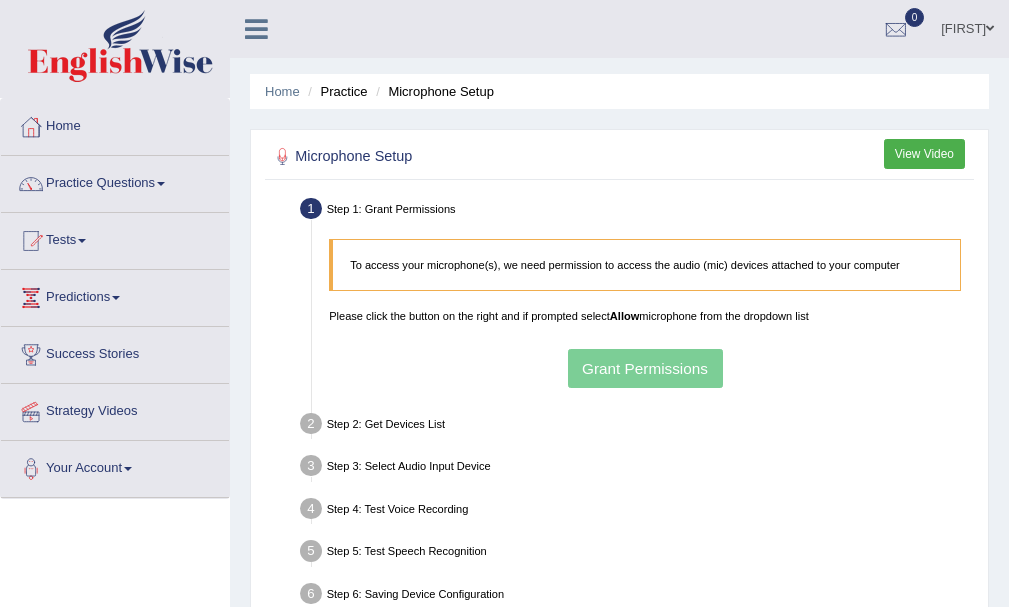 scroll, scrollTop: 100, scrollLeft: 0, axis: vertical 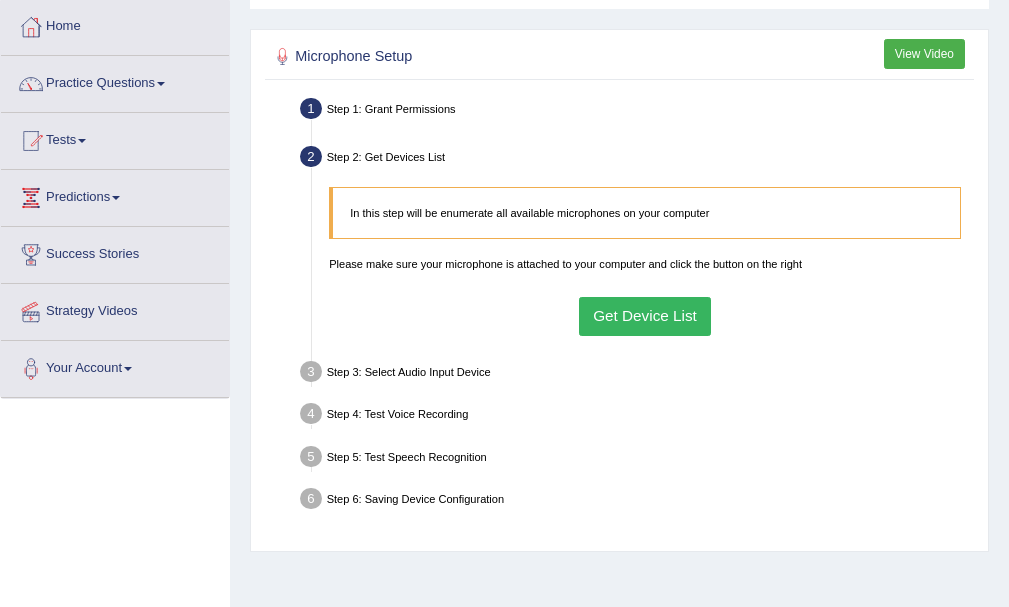 click on "Get Device List" at bounding box center [645, 316] 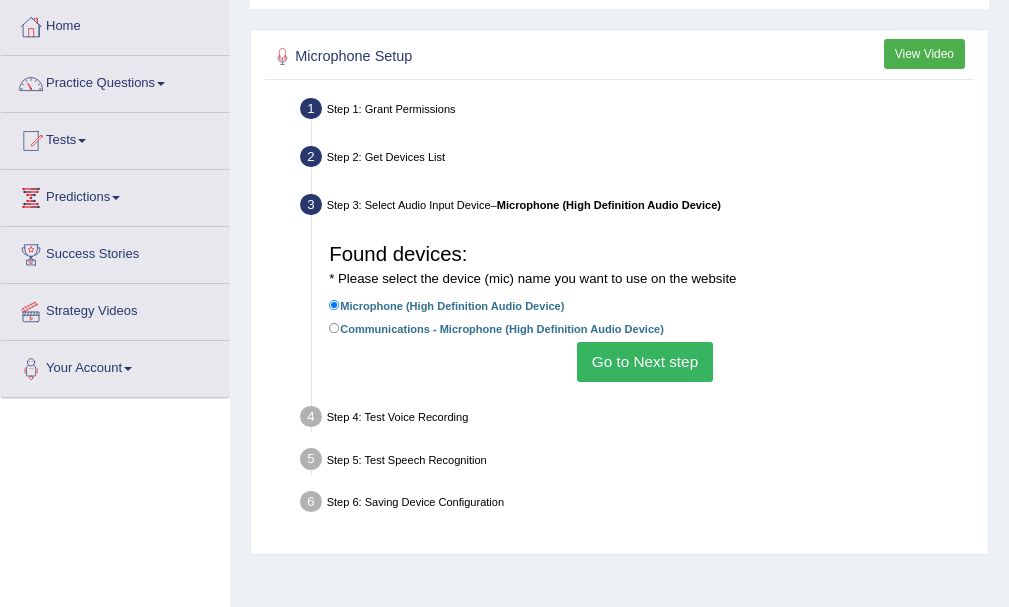 click on "Go to Next step" at bounding box center (644, 361) 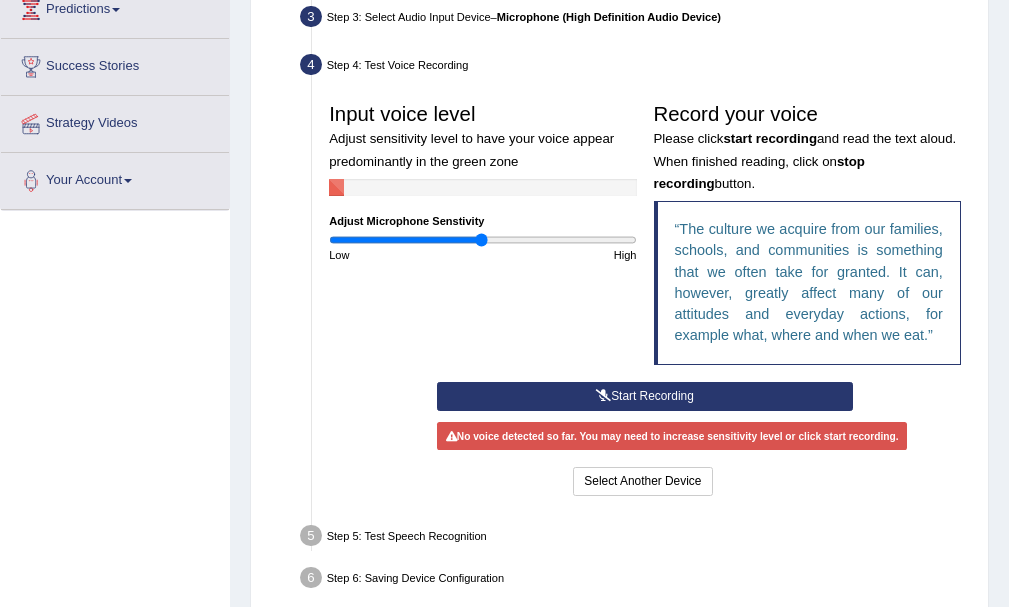 scroll, scrollTop: 300, scrollLeft: 0, axis: vertical 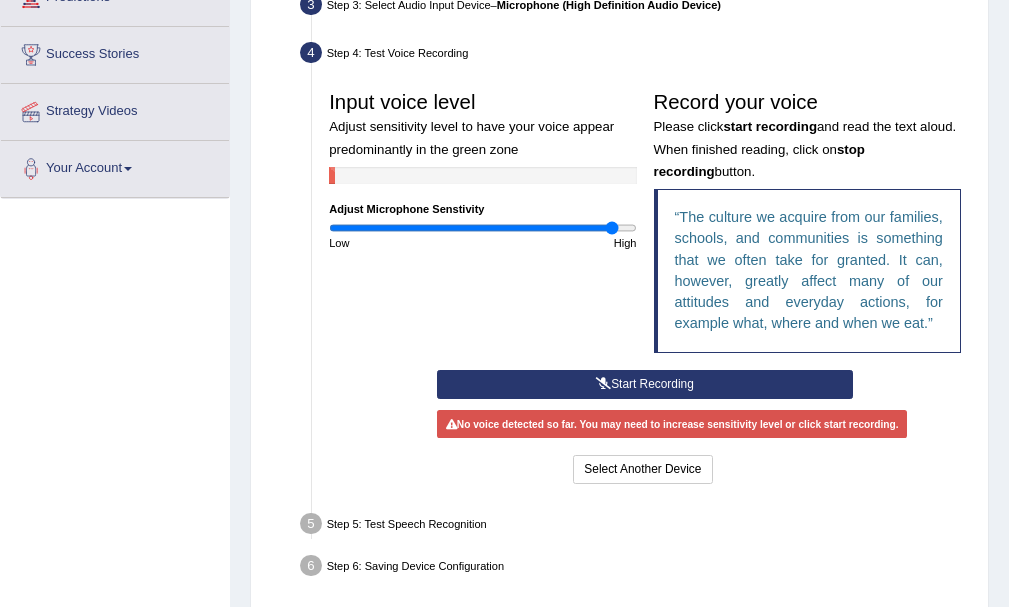 drag, startPoint x: 502, startPoint y: 227, endPoint x: 612, endPoint y: 226, distance: 110.00455 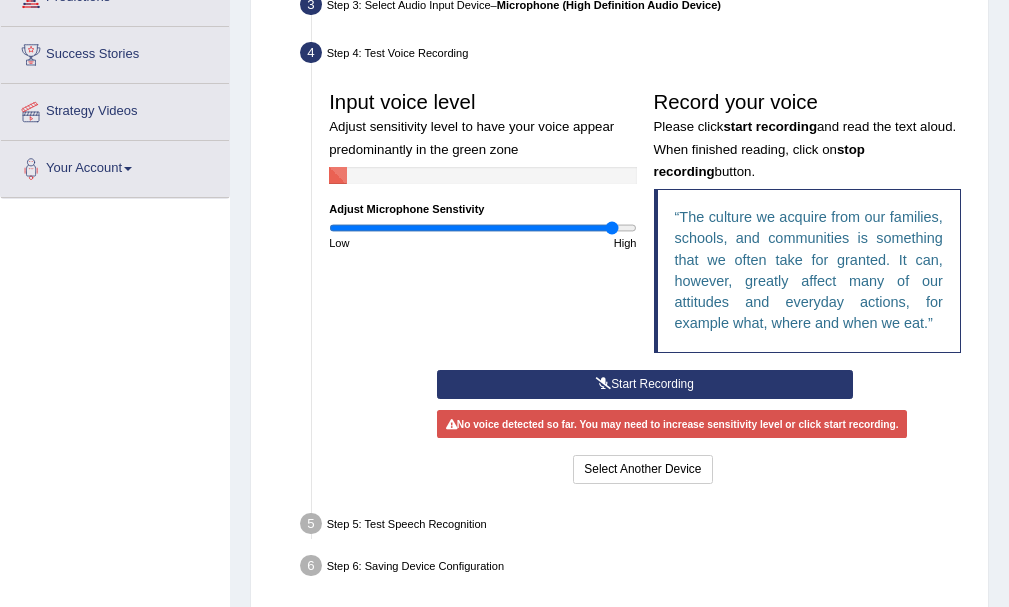 click on "Start Recording" at bounding box center [644, 384] 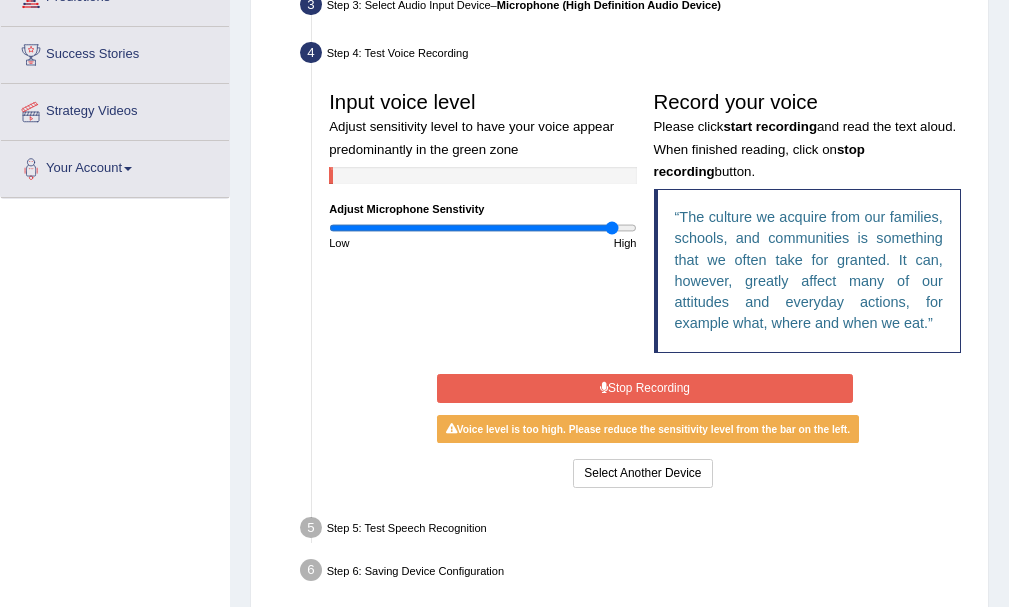click on "Stop Recording" at bounding box center [644, 388] 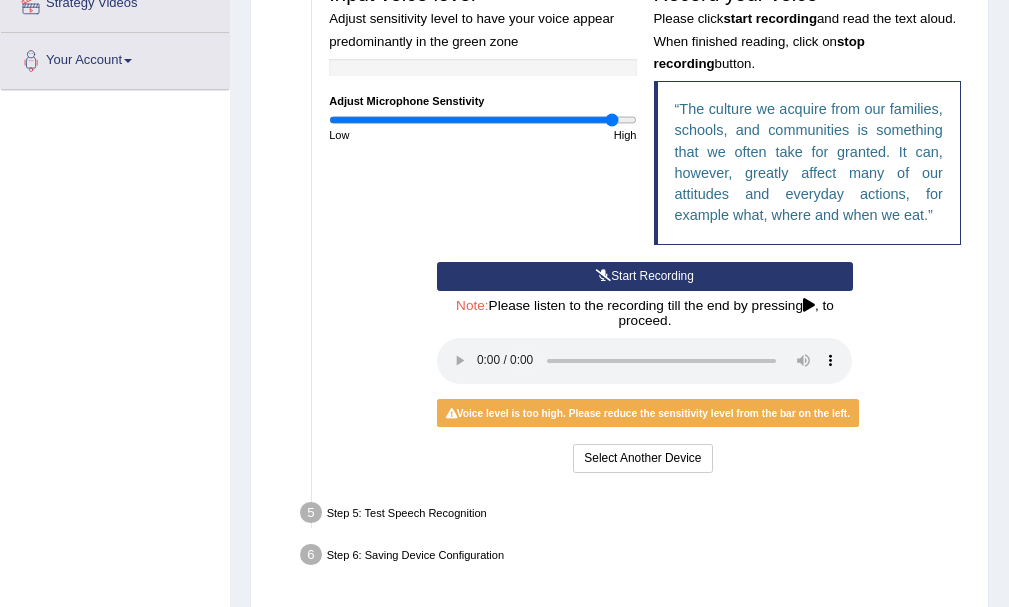 scroll, scrollTop: 373, scrollLeft: 0, axis: vertical 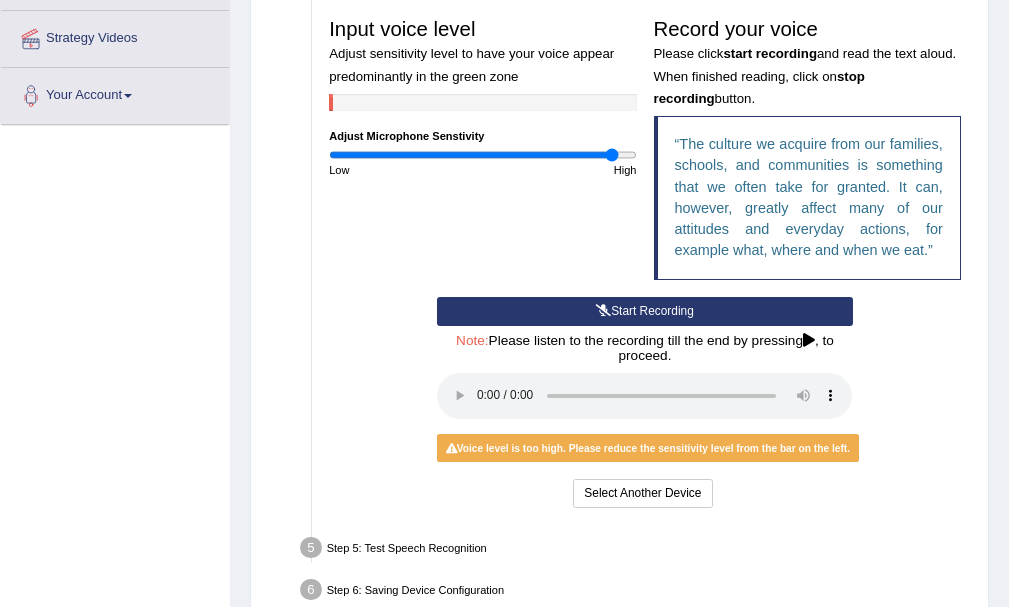 click on "Start Recording" at bounding box center [644, 311] 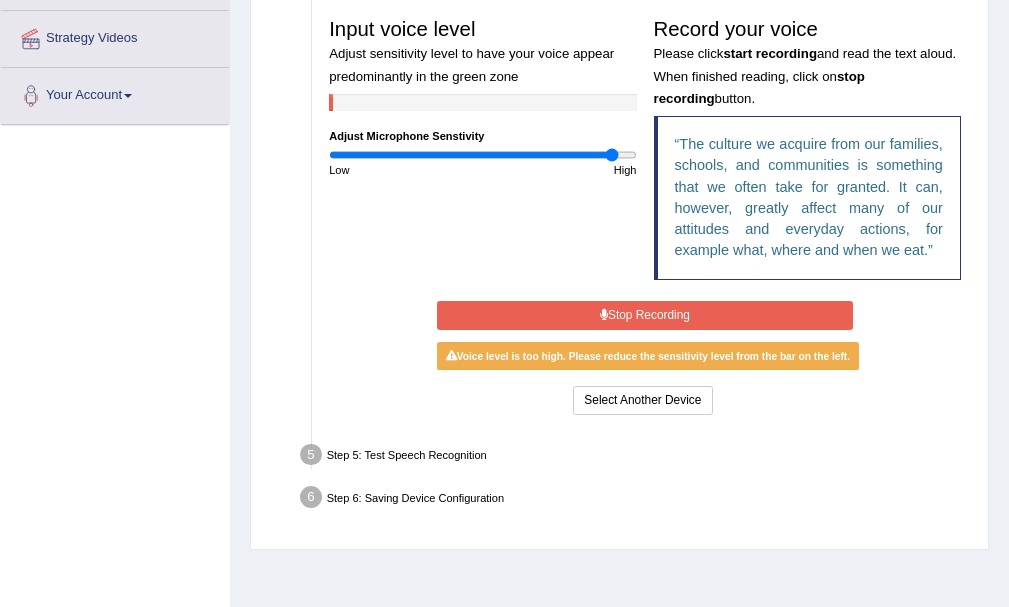 click on "Stop Recording" at bounding box center (644, 315) 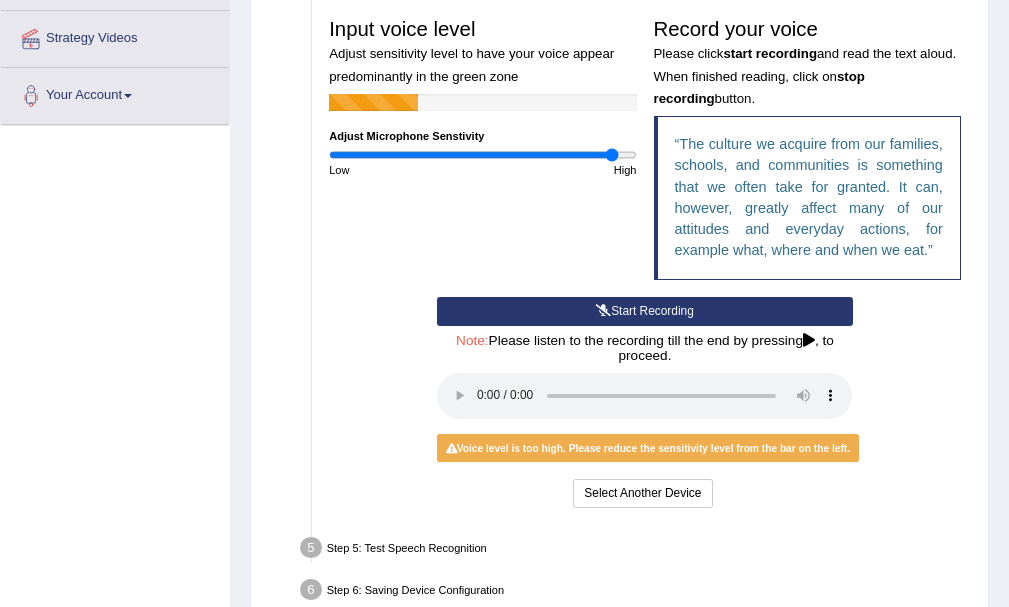 click on "Start Recording" at bounding box center (644, 311) 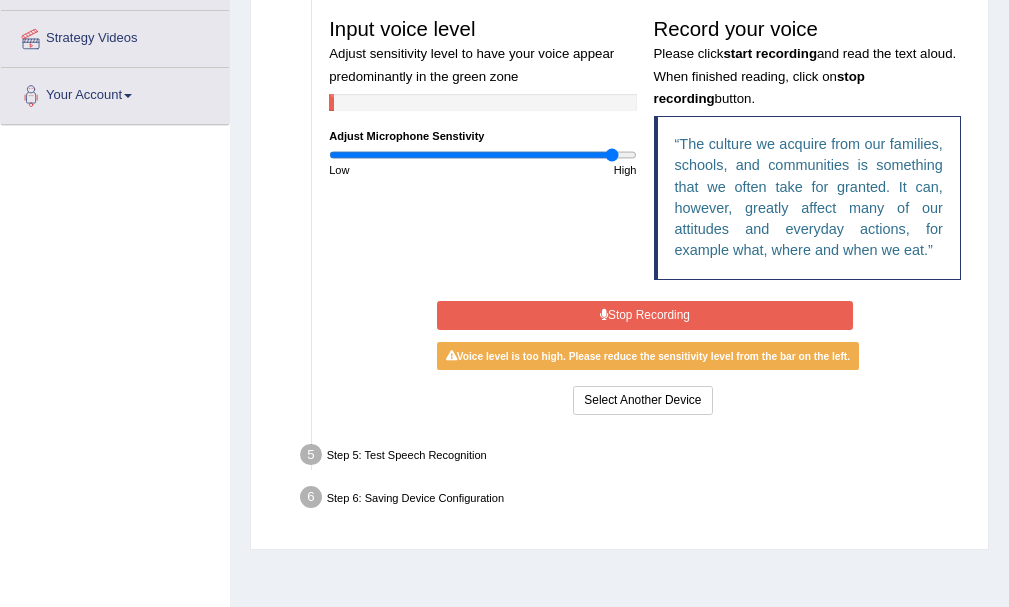 click on "Stop Recording" at bounding box center (644, 315) 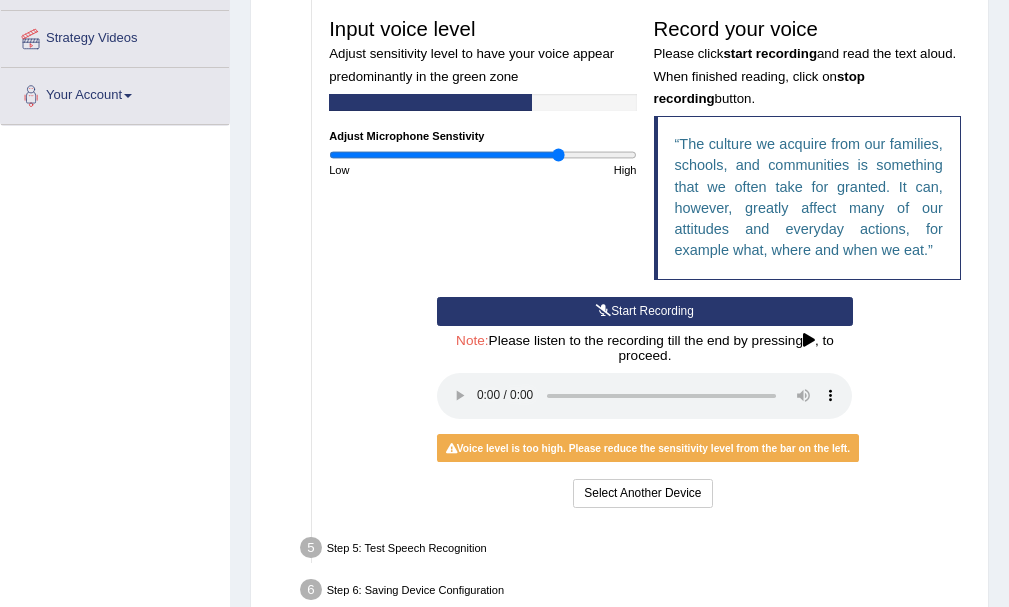 click at bounding box center [482, 155] 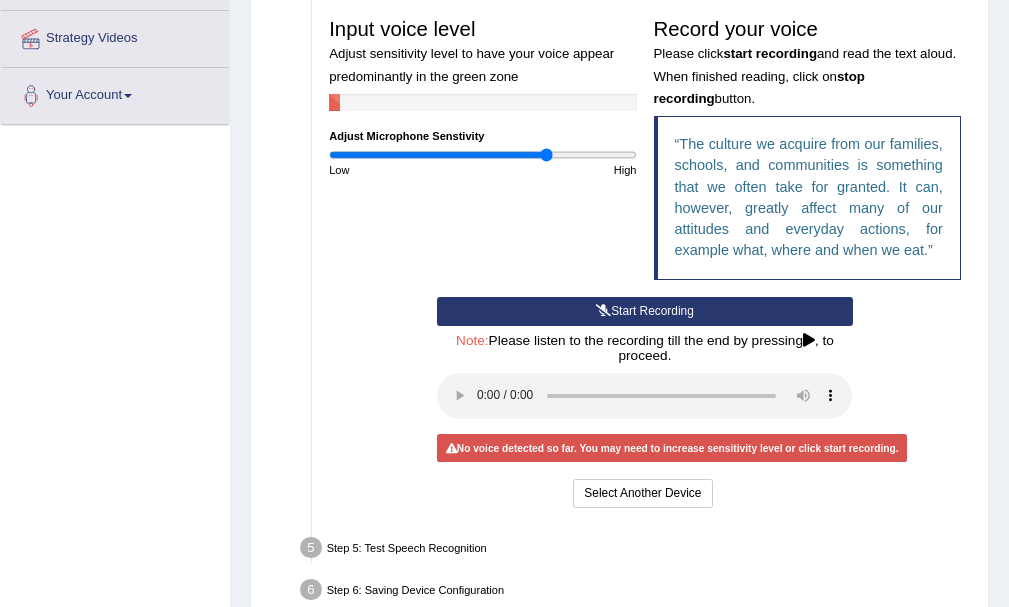 click at bounding box center (482, 155) 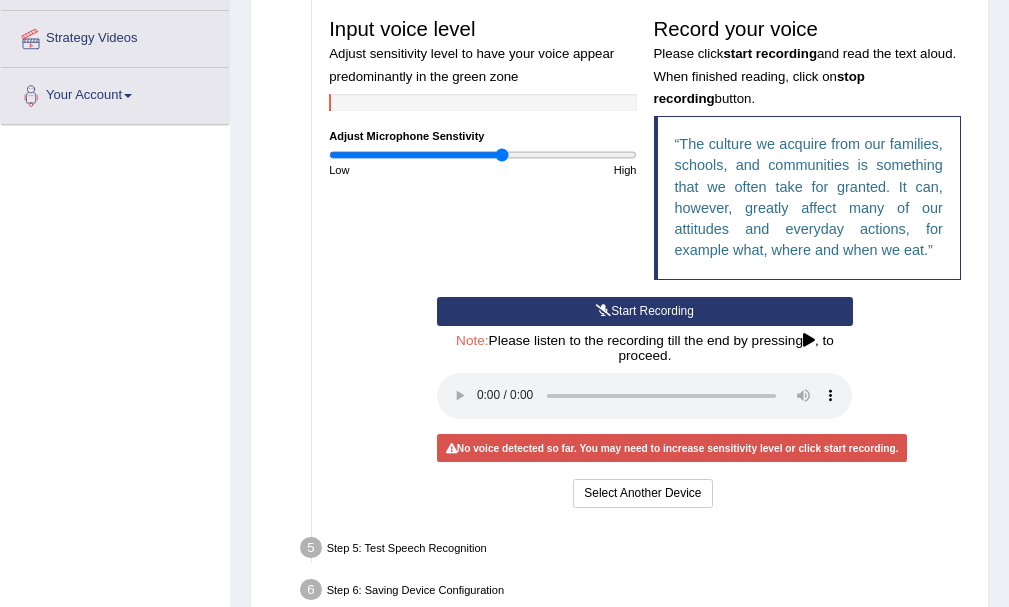 click at bounding box center (482, 155) 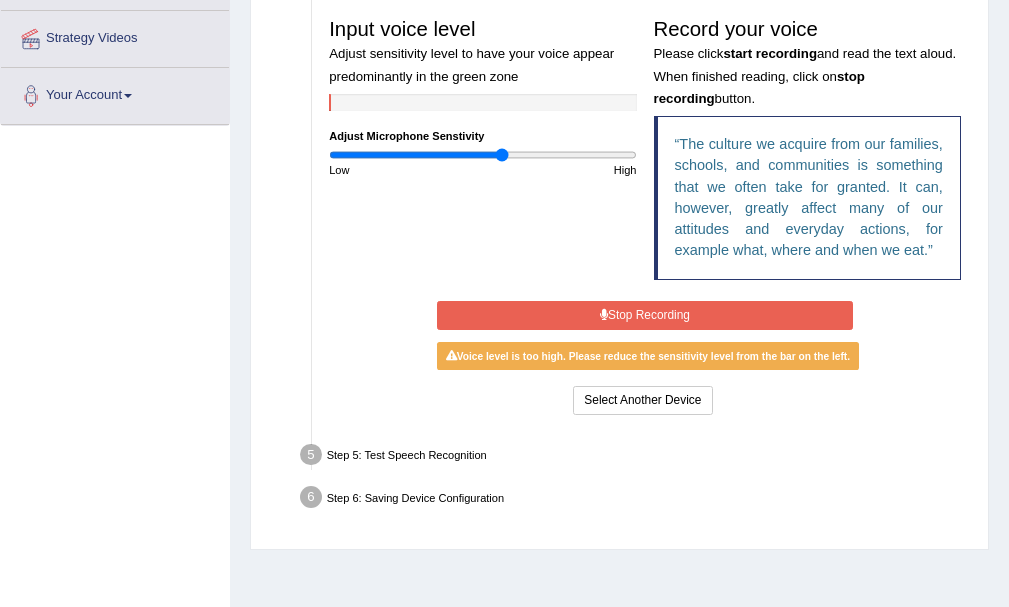 click on "Stop Recording" at bounding box center (644, 315) 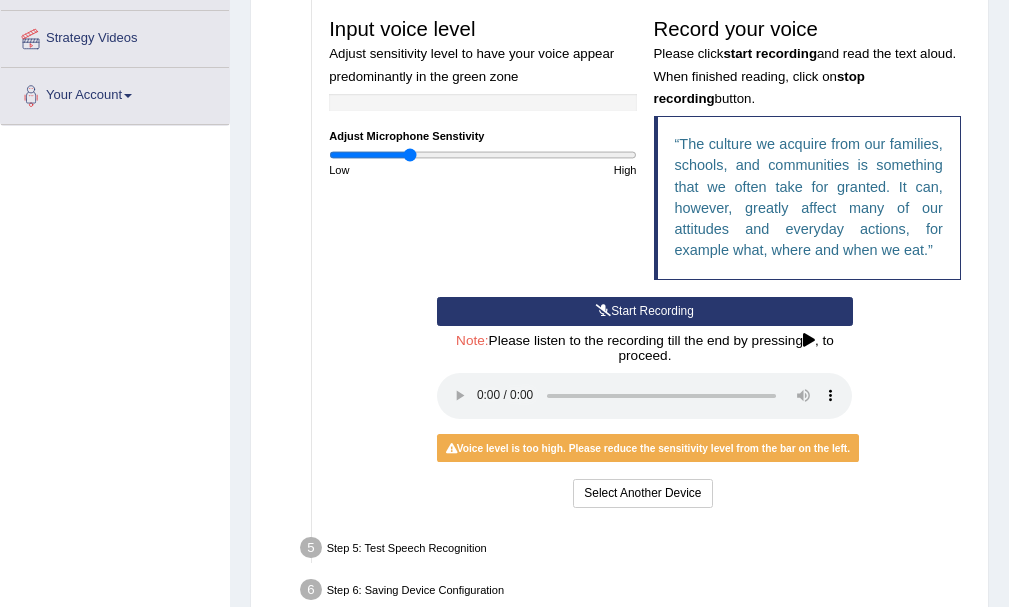 click at bounding box center (482, 155) 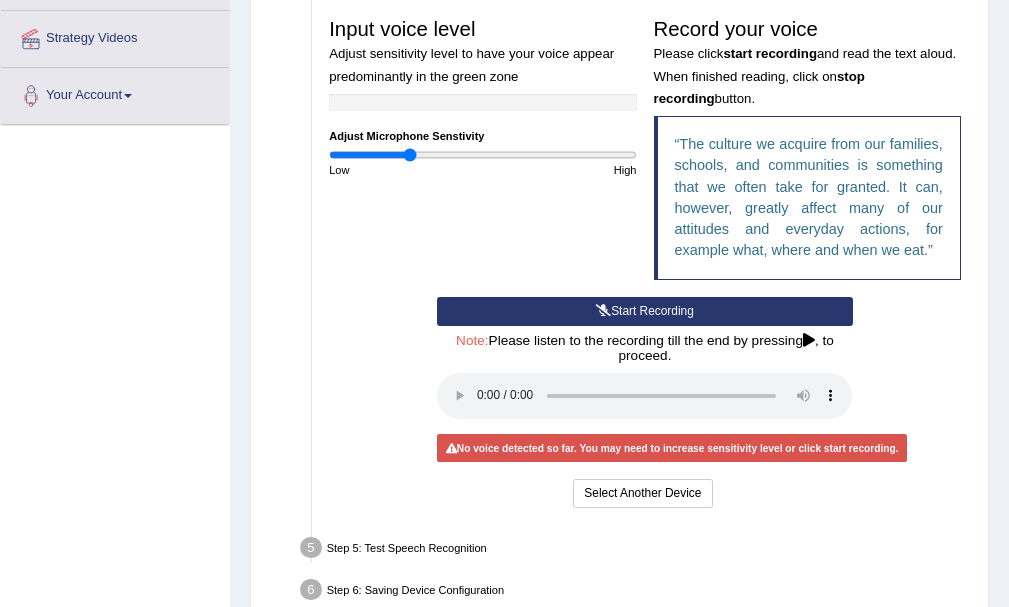 click on "Start Recording" at bounding box center (644, 311) 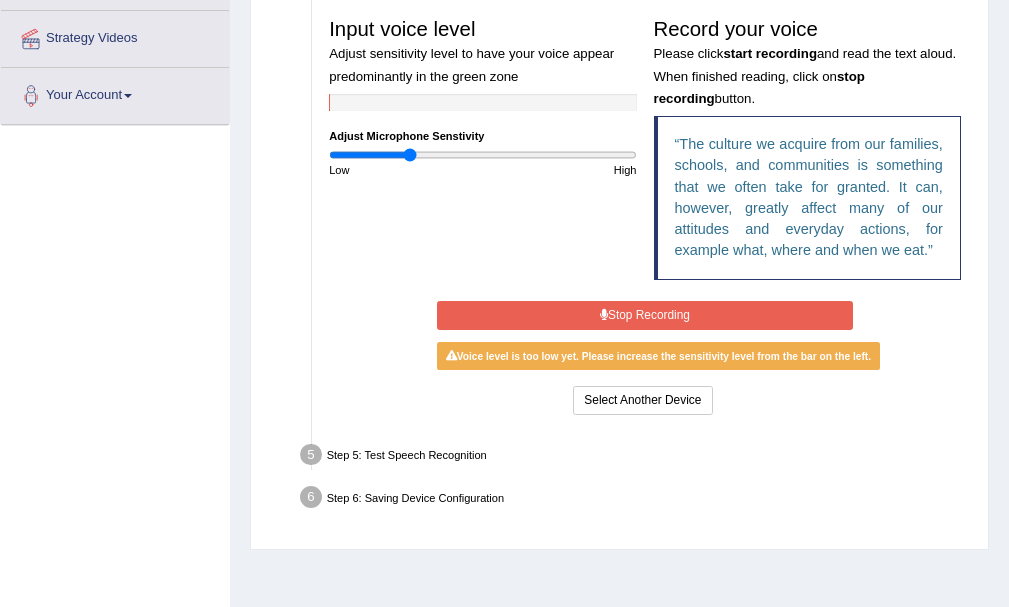 click on "Stop Recording" at bounding box center [644, 315] 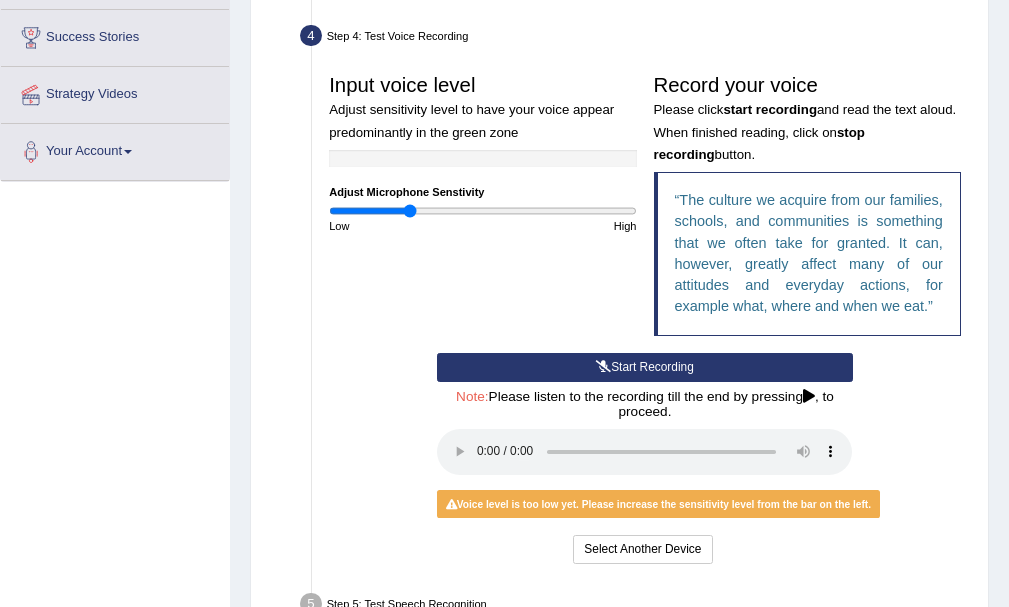 scroll, scrollTop: 273, scrollLeft: 0, axis: vertical 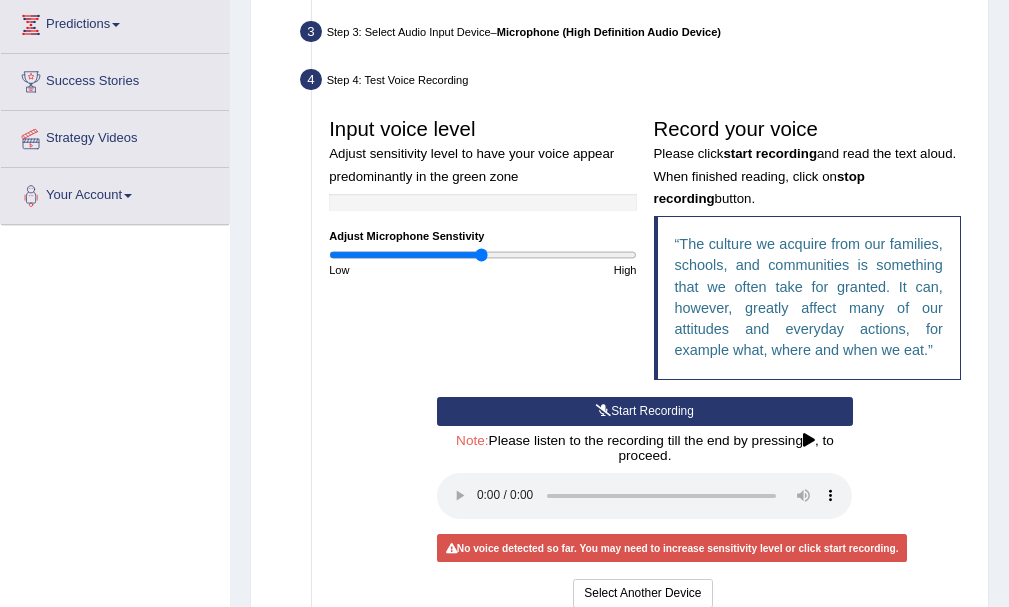 drag, startPoint x: 411, startPoint y: 249, endPoint x: 482, endPoint y: 259, distance: 71.70077 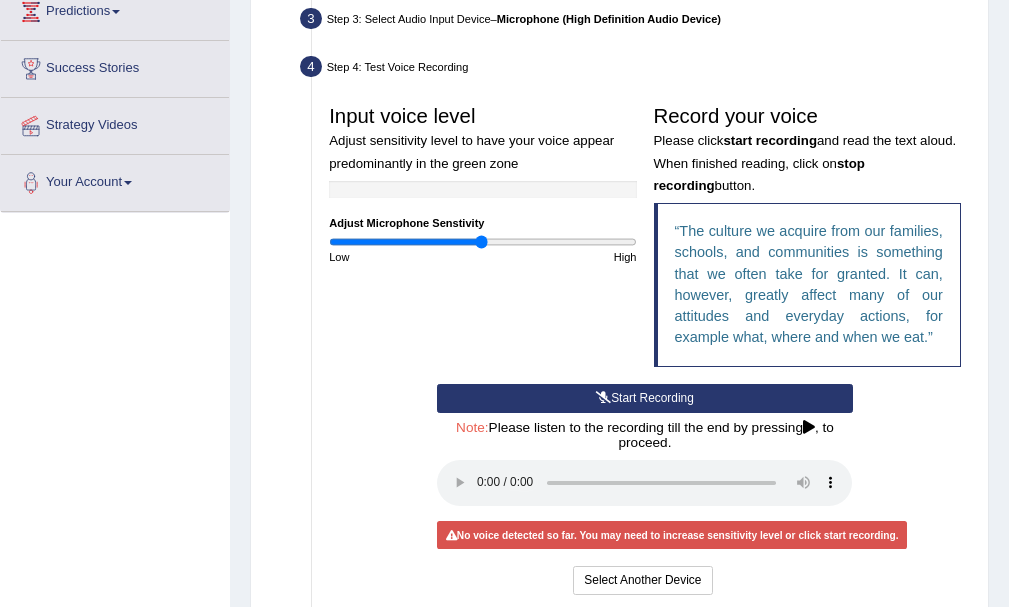 scroll, scrollTop: 273, scrollLeft: 0, axis: vertical 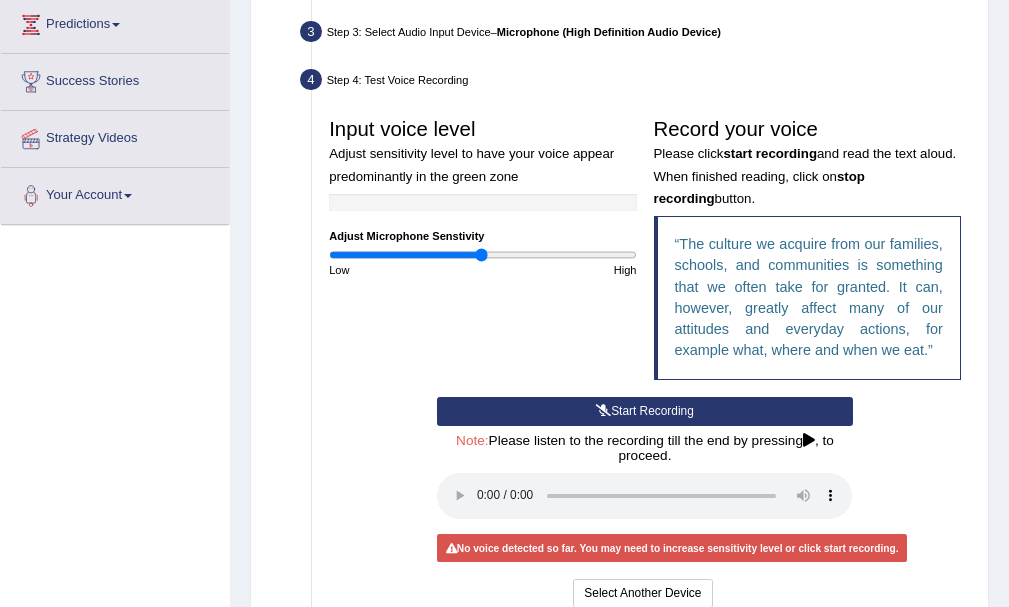 drag, startPoint x: 645, startPoint y: 395, endPoint x: 643, endPoint y: 405, distance: 10.198039 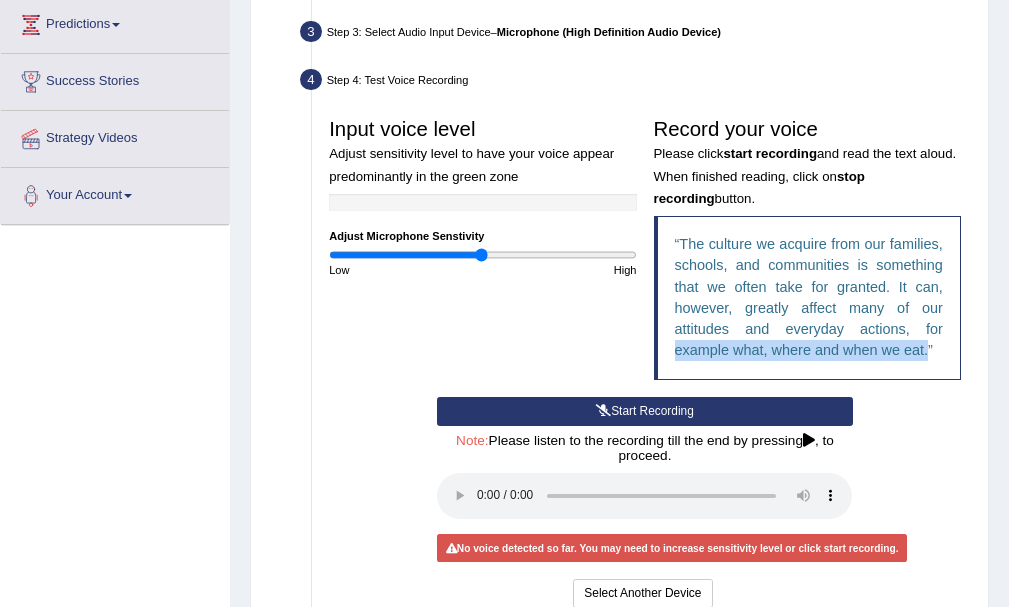 click on "Start Recording" at bounding box center [644, 411] 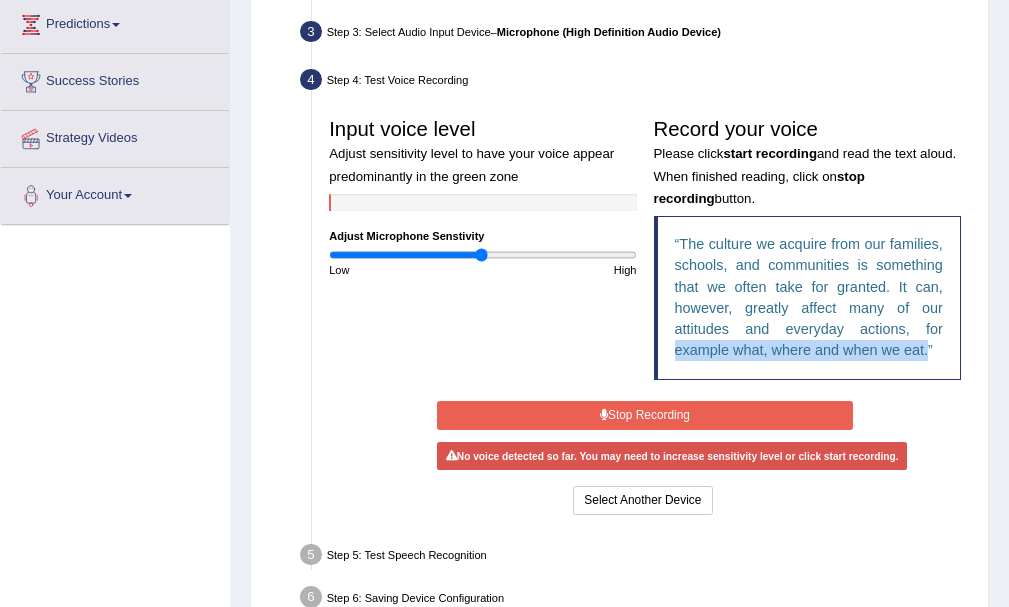 click on "Stop Recording" at bounding box center (644, 415) 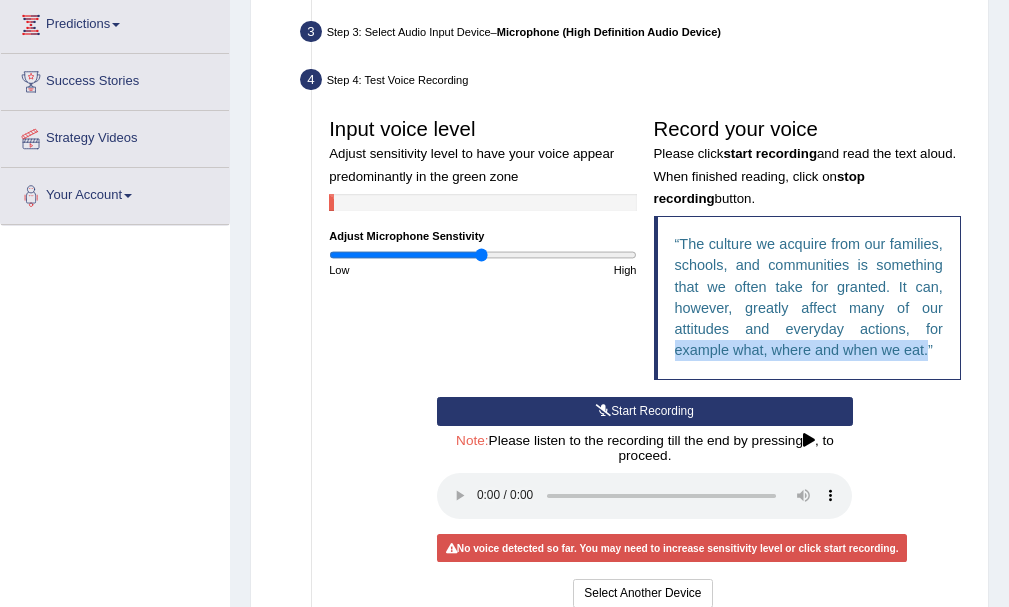 click on "Start Recording" at bounding box center (644, 411) 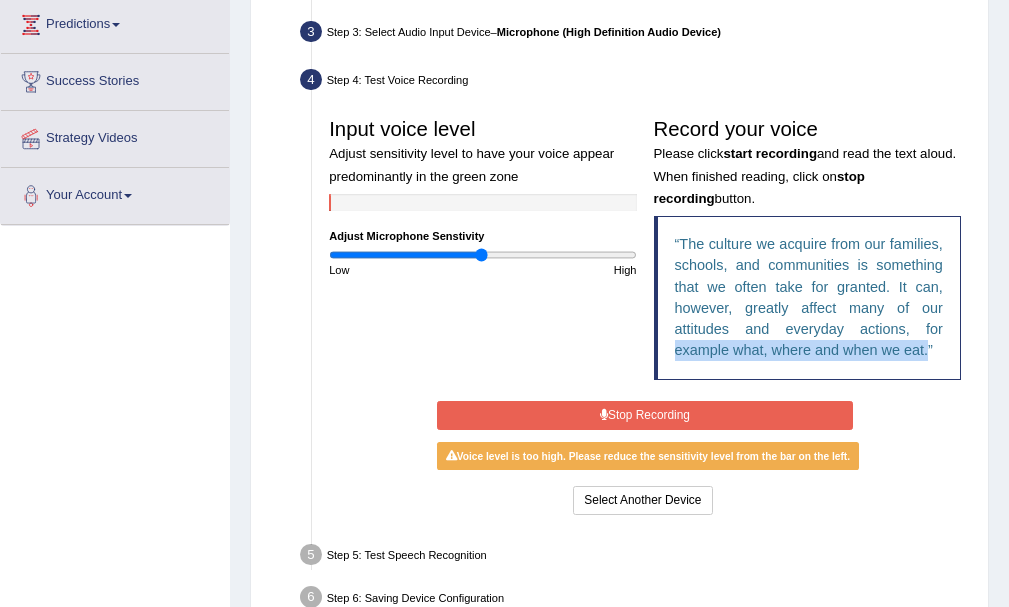 click on "Stop Recording" at bounding box center [644, 415] 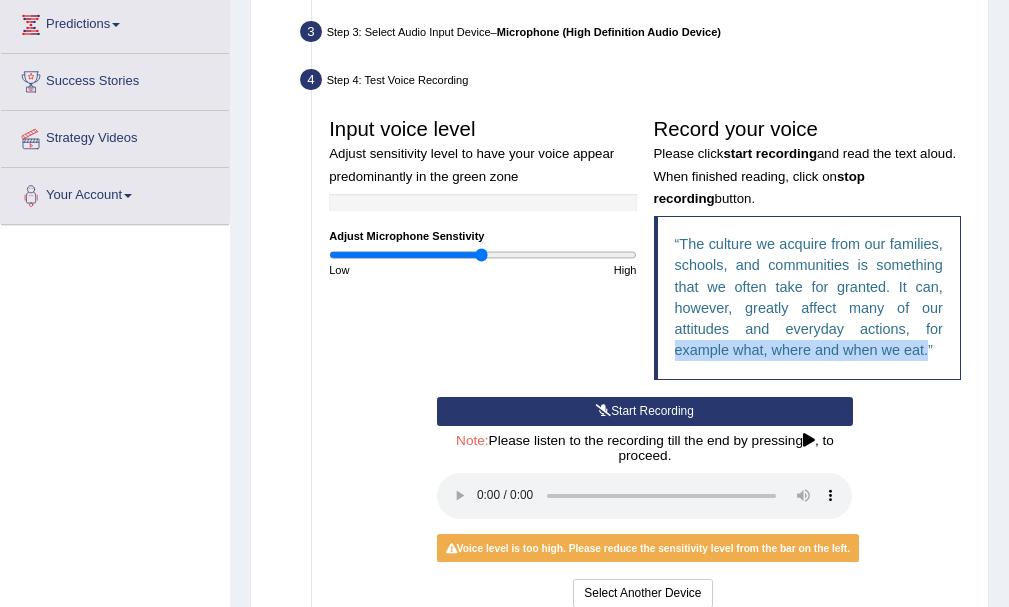 click on "Input voice level   Adjust sensitivity level to have your voice appear predominantly in the green zone     Adjust Microphone Senstivity     Low   High   Record your voice Please click  start recording  and read the text aloud. When finished reading, click on  stop recording  button.   The culture we acquire from our families, schools, and communities is something that we often take for granted. It can, however, greatly affect many of our attitudes and everyday actions, for example what, where and when we eat.    Start Recording    Stop Recording   Note:  Please listen to the recording till the end by pressing  , to proceed.       No voice detected so far. You may need to increase sensitivity level or click start recording.     Voice level is too low yet. Please increase the sensitivity level from the bar on the left.     Your voice is strong enough for our A.I. to detect    Voice level is too high. Please reduce the sensitivity level from the bar on the left.     Select Another Device" at bounding box center [645, 361] 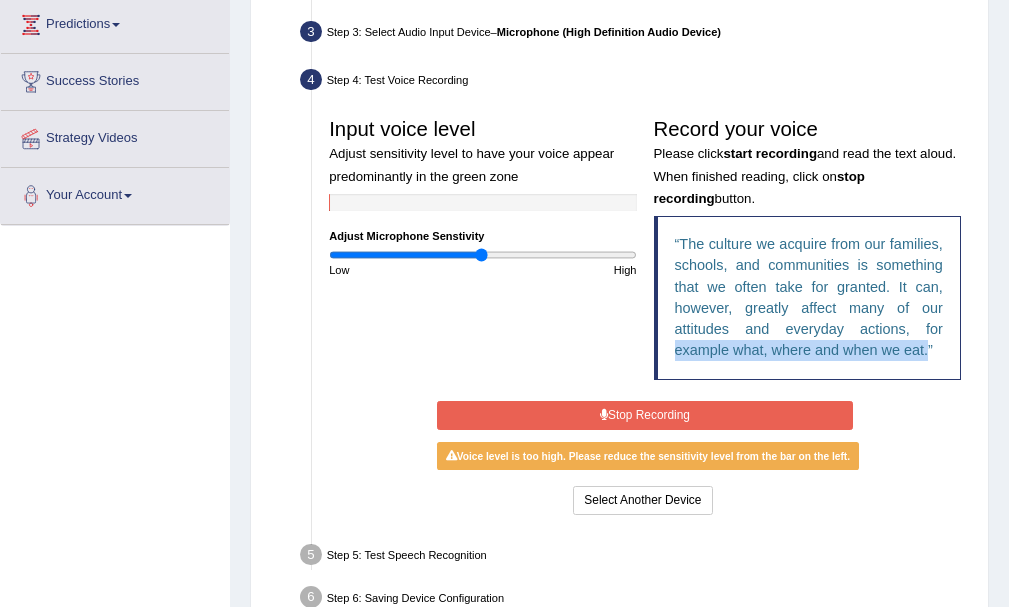 click on "Stop Recording" at bounding box center [644, 415] 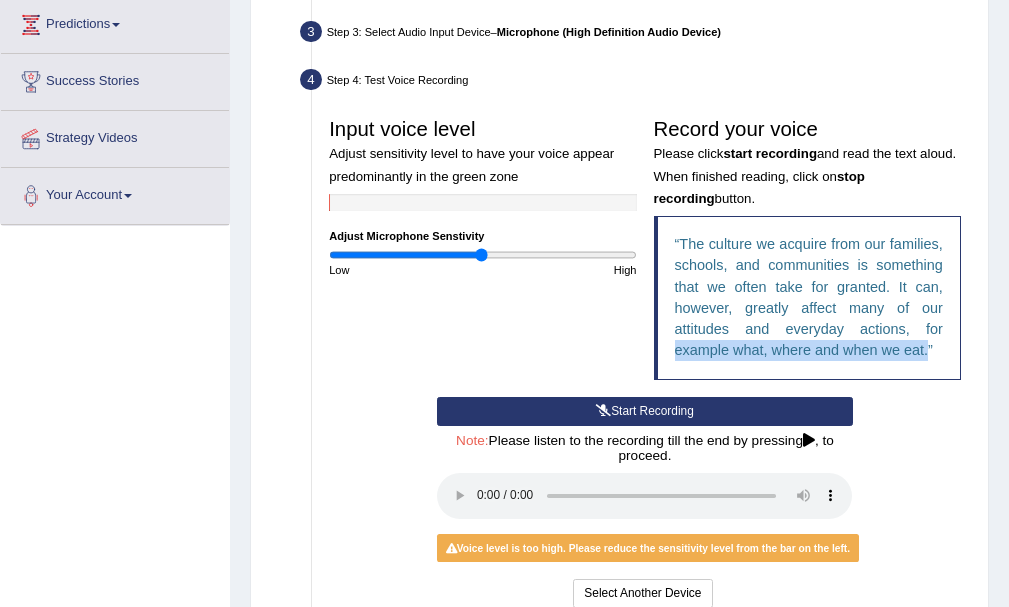 click on "Start Recording" at bounding box center [644, 411] 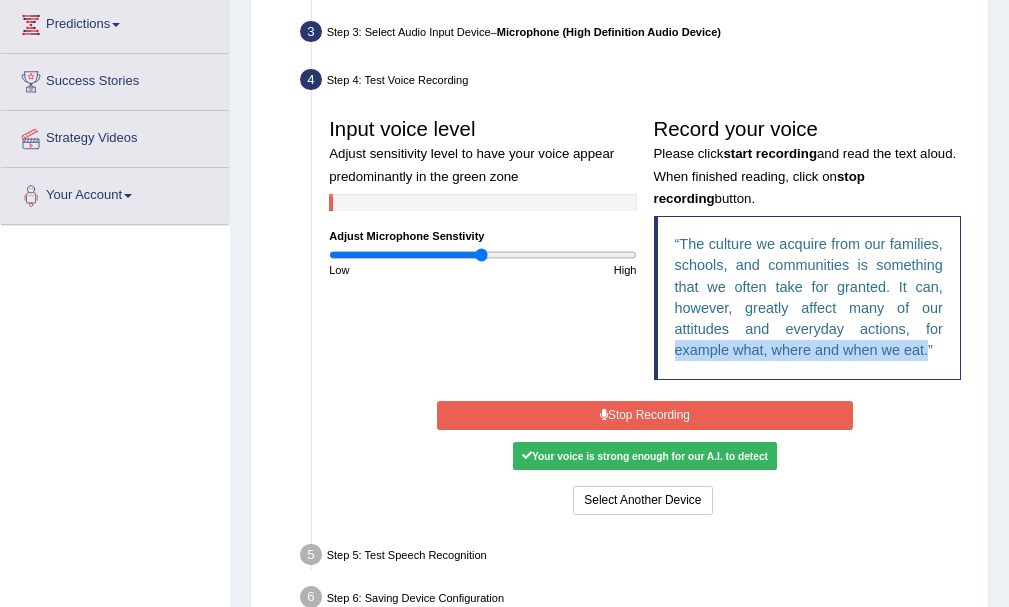 click on "Stop Recording" at bounding box center (644, 415) 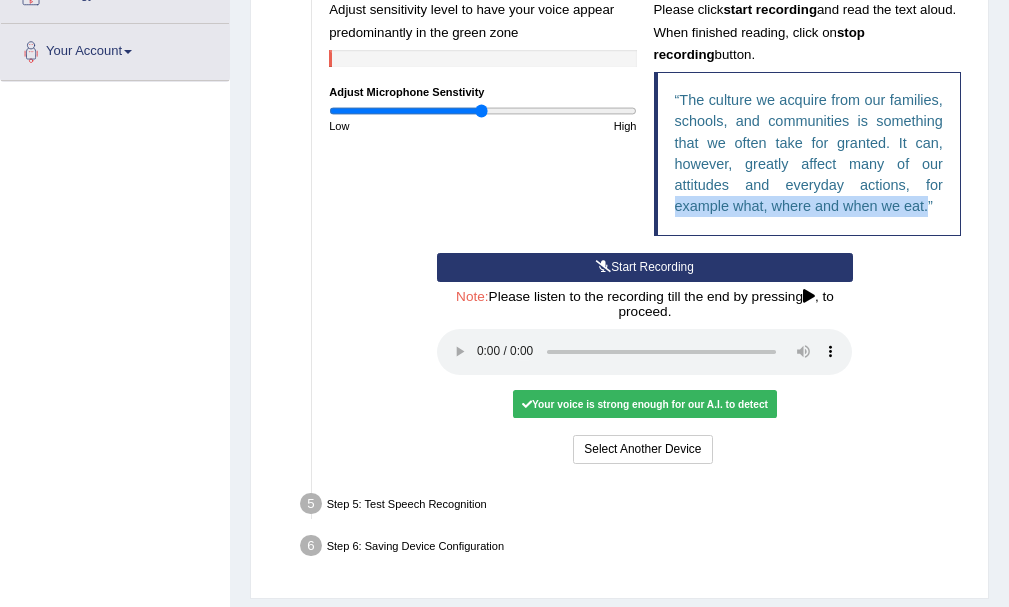 scroll, scrollTop: 473, scrollLeft: 0, axis: vertical 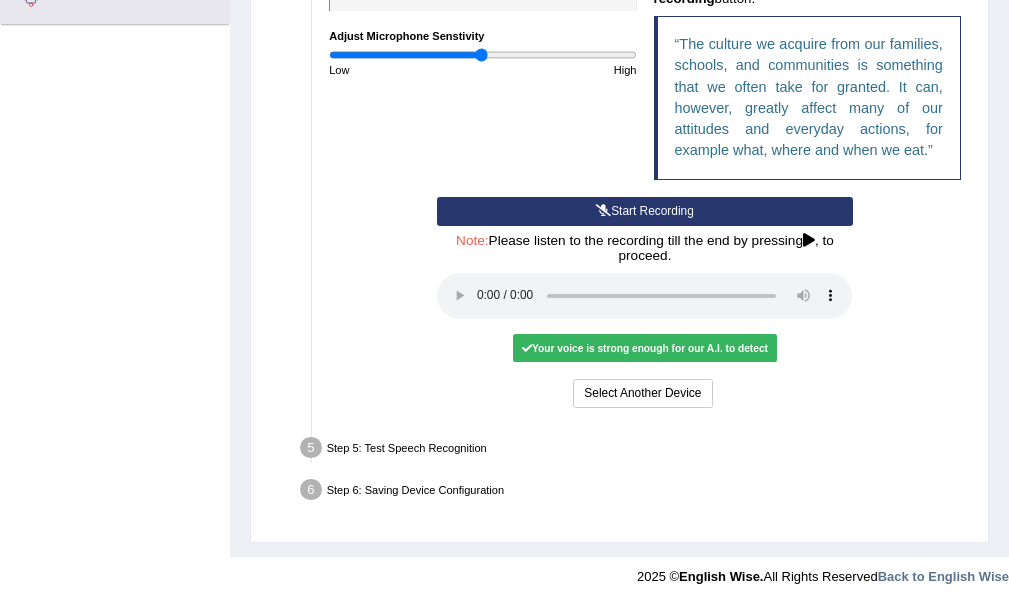 click on "Step 5: Test Speech Recognition" at bounding box center [637, 450] 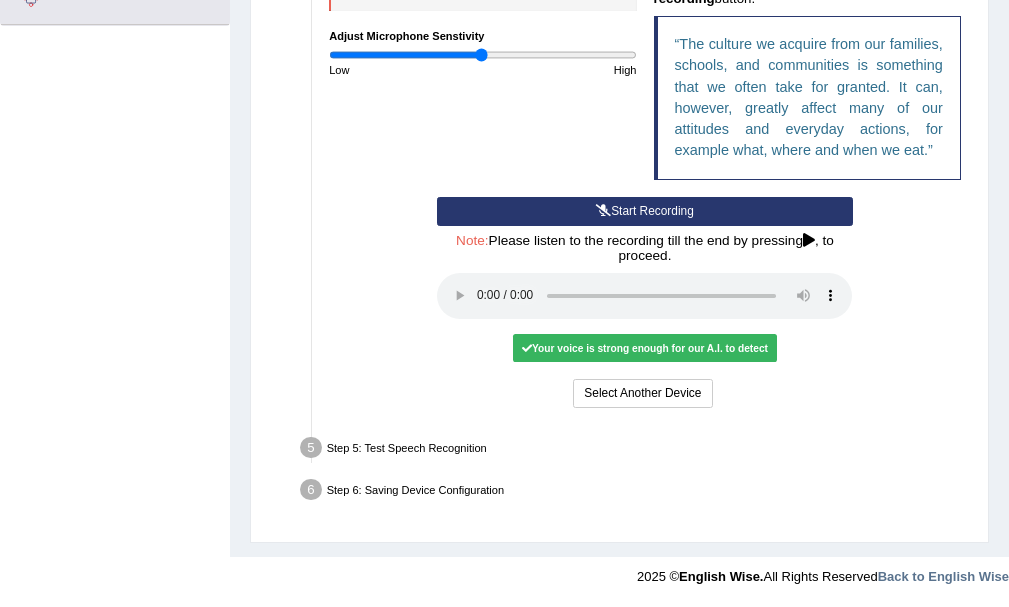 click on "Step 5: Test Speech Recognition" at bounding box center (637, 450) 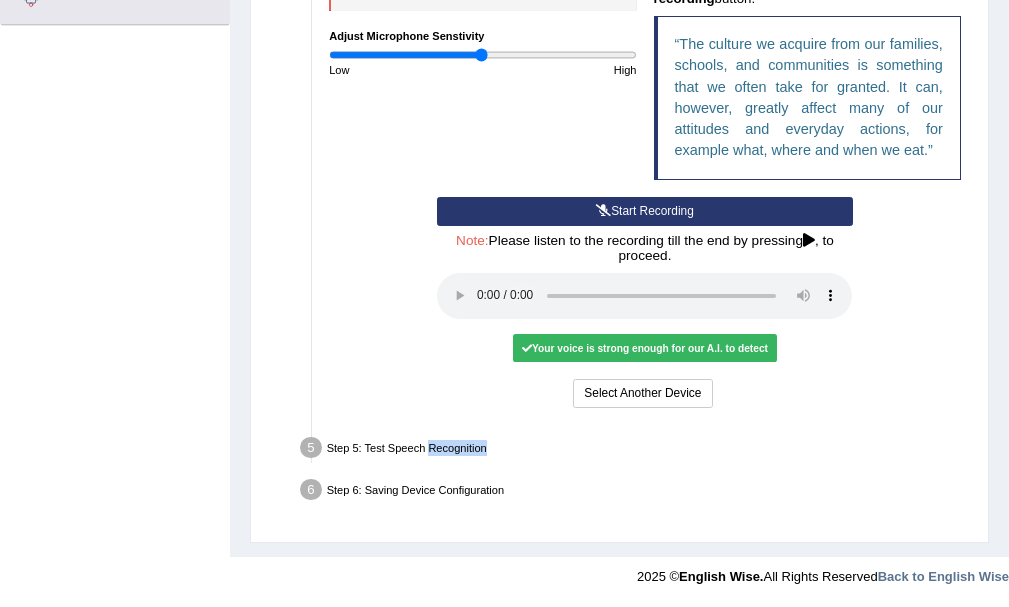 click on "Step 5: Test Speech Recognition" at bounding box center (637, 450) 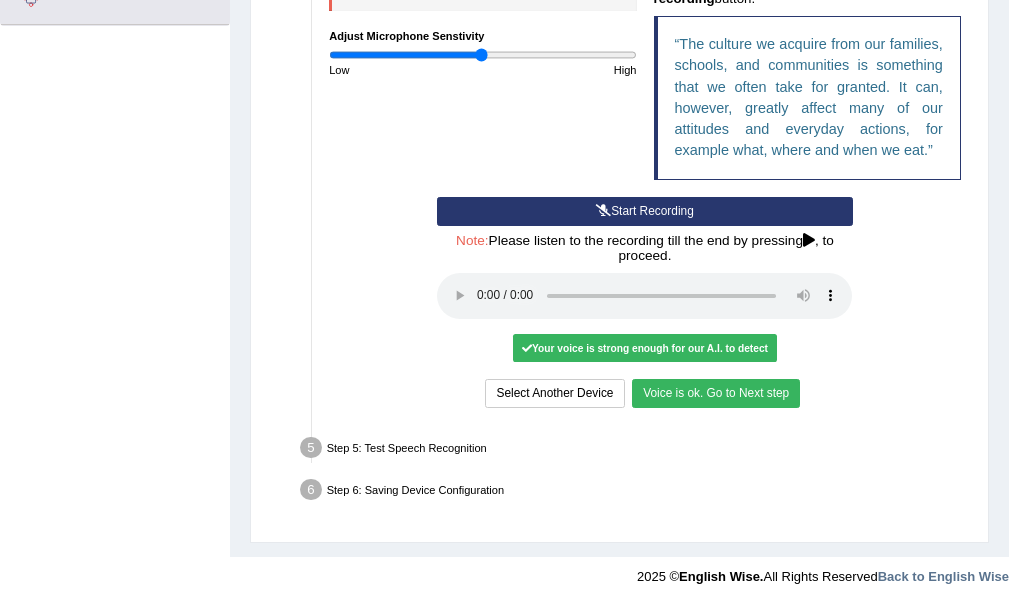click on "Voice is ok. Go to Next step" at bounding box center (716, 393) 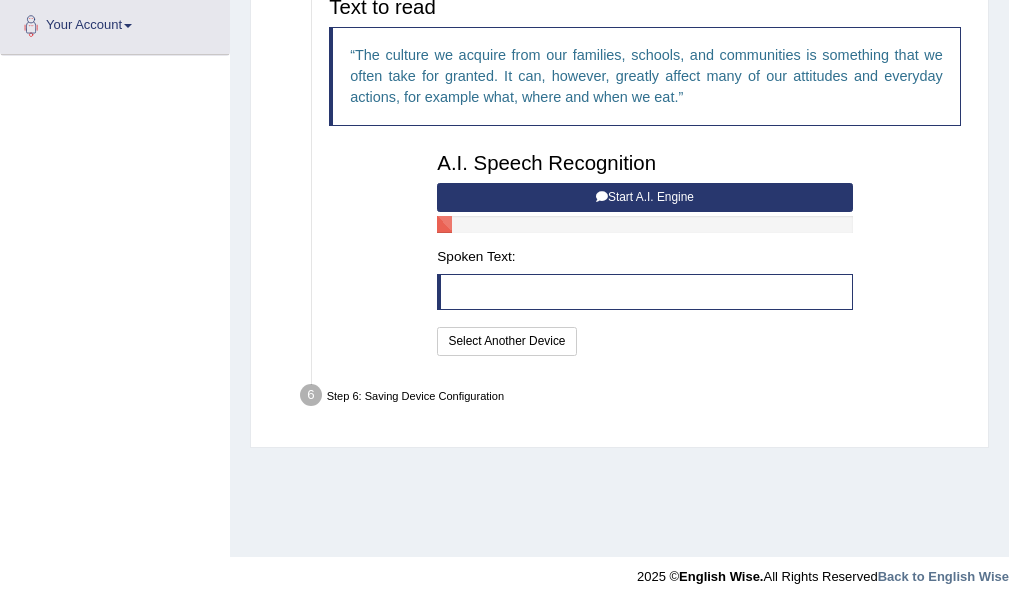scroll, scrollTop: 343, scrollLeft: 0, axis: vertical 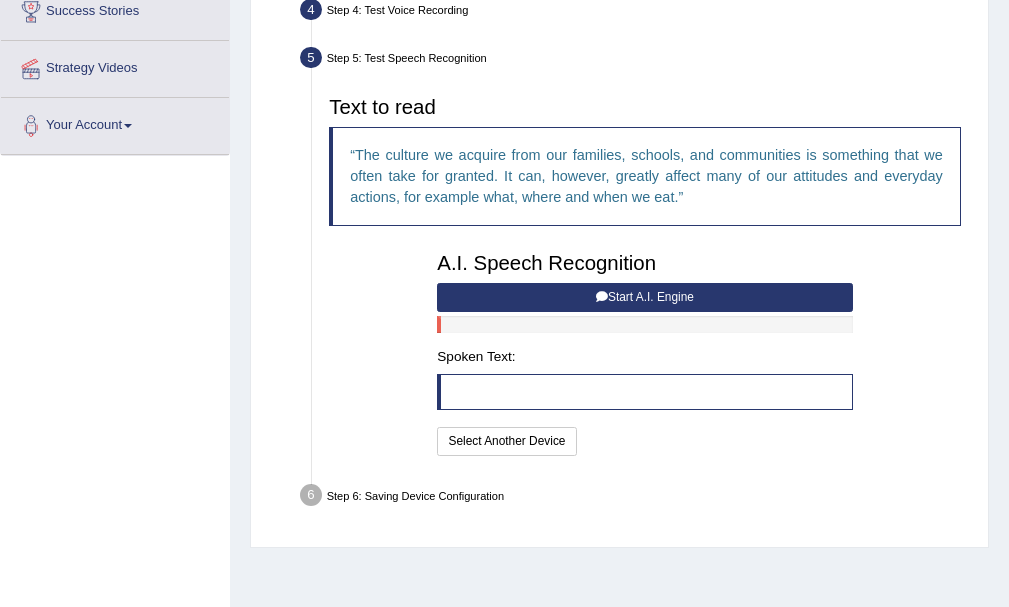 click on "Start A.I. Engine" at bounding box center (644, 297) 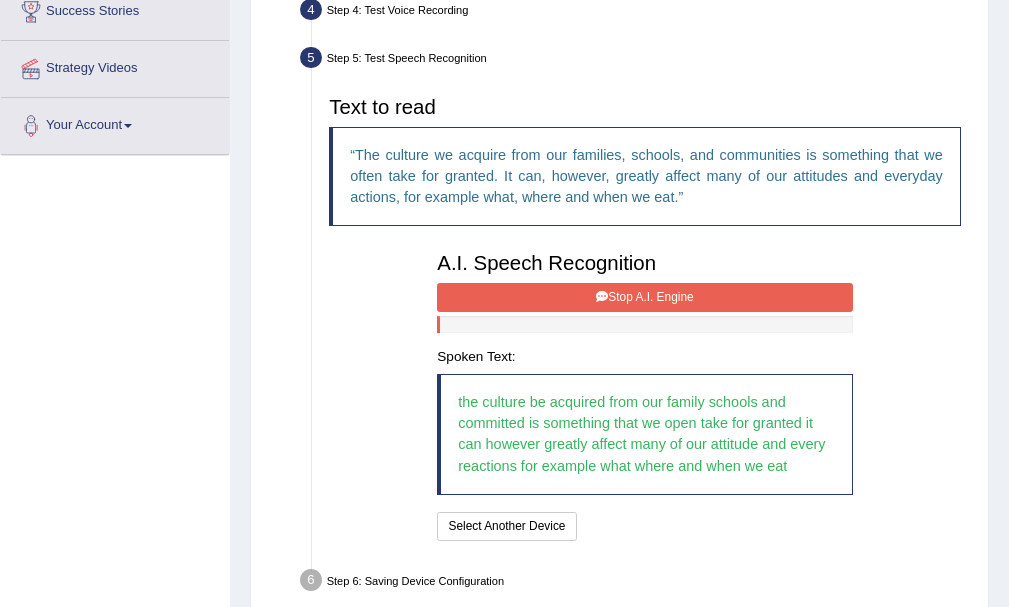 click on "Stop A.I. Engine" at bounding box center [644, 297] 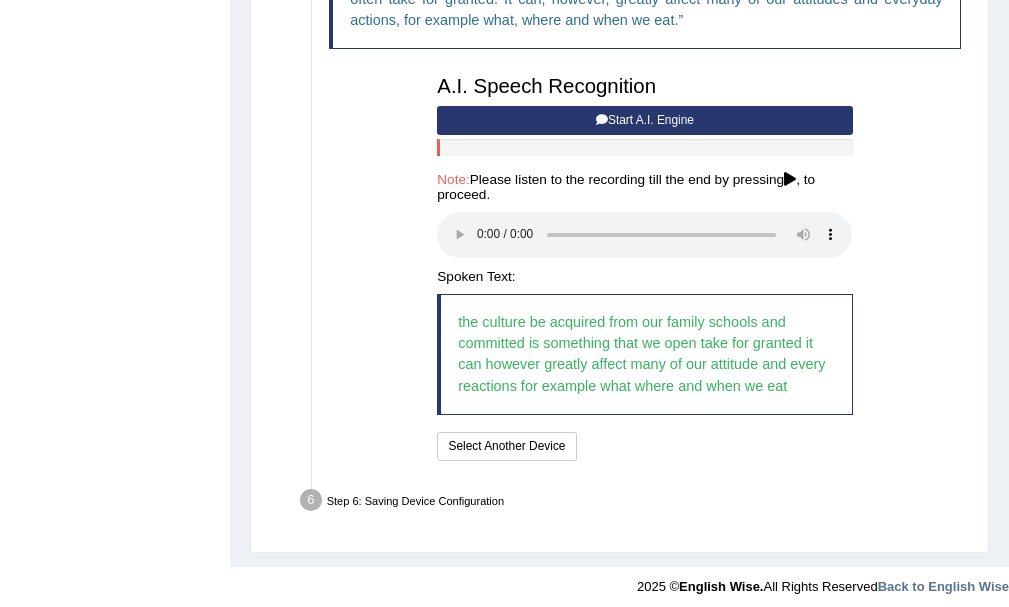 scroll, scrollTop: 530, scrollLeft: 0, axis: vertical 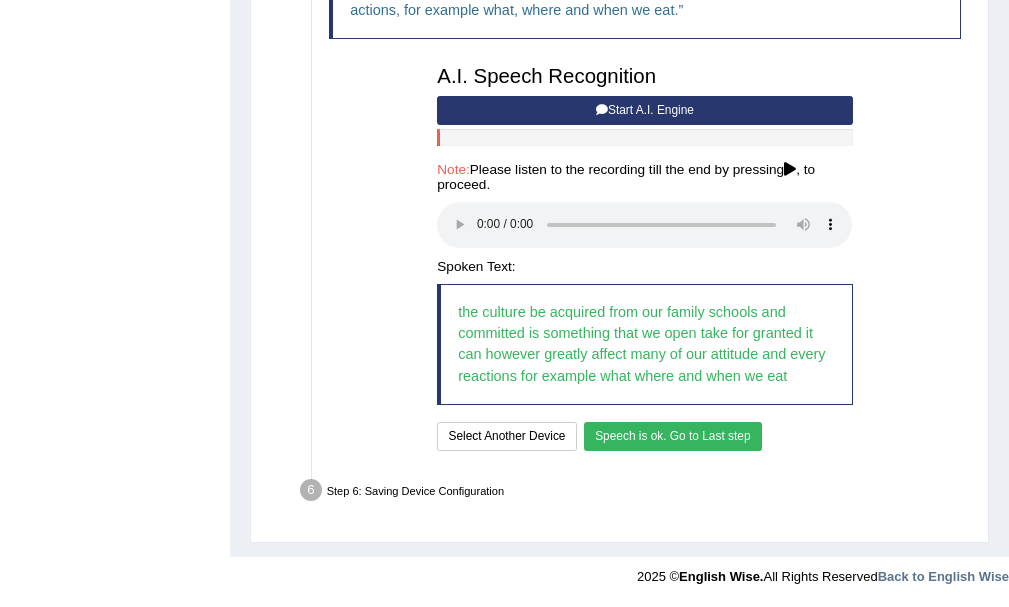 click on "Speech is ok. Go to Last step" at bounding box center (673, 436) 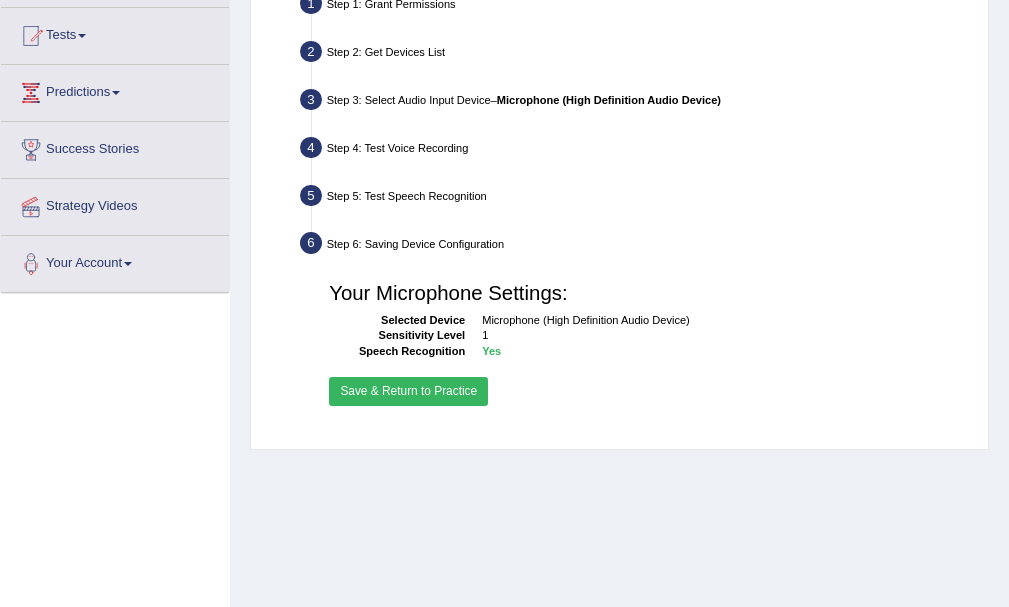 scroll, scrollTop: 143, scrollLeft: 0, axis: vertical 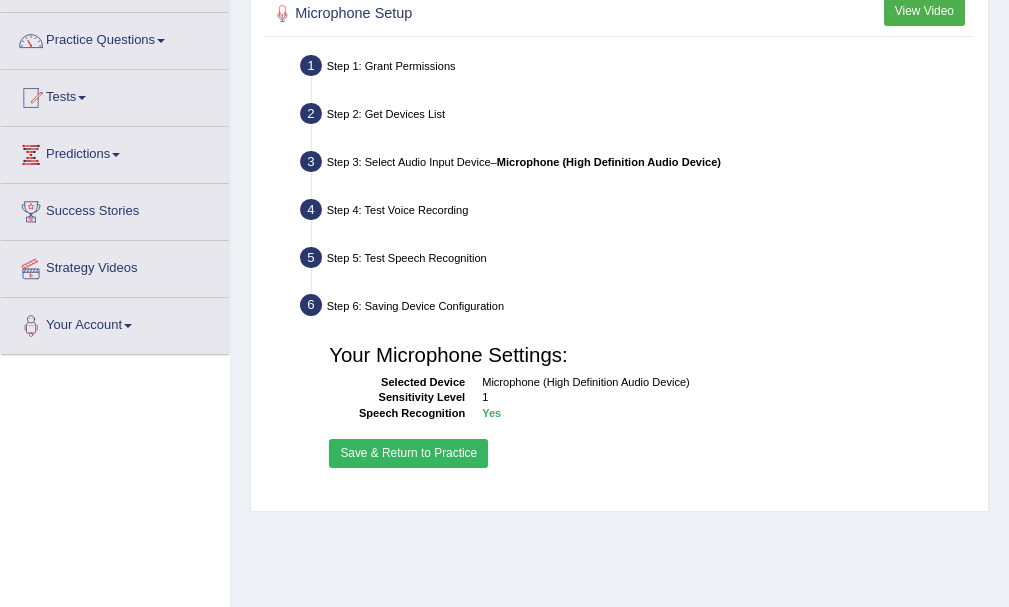 click on "Save & Return to Practice" at bounding box center [408, 453] 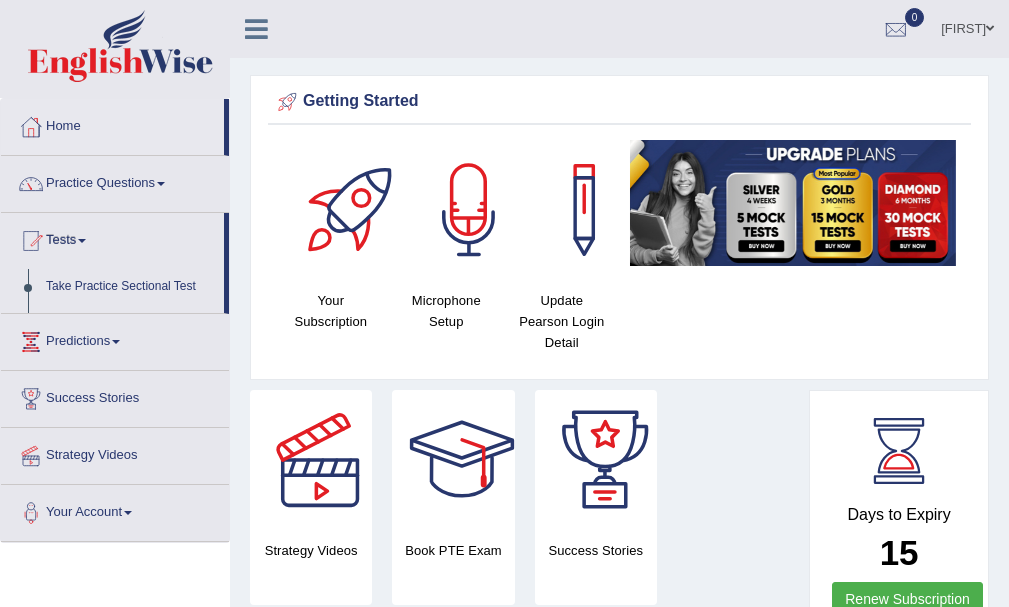scroll, scrollTop: 0, scrollLeft: 0, axis: both 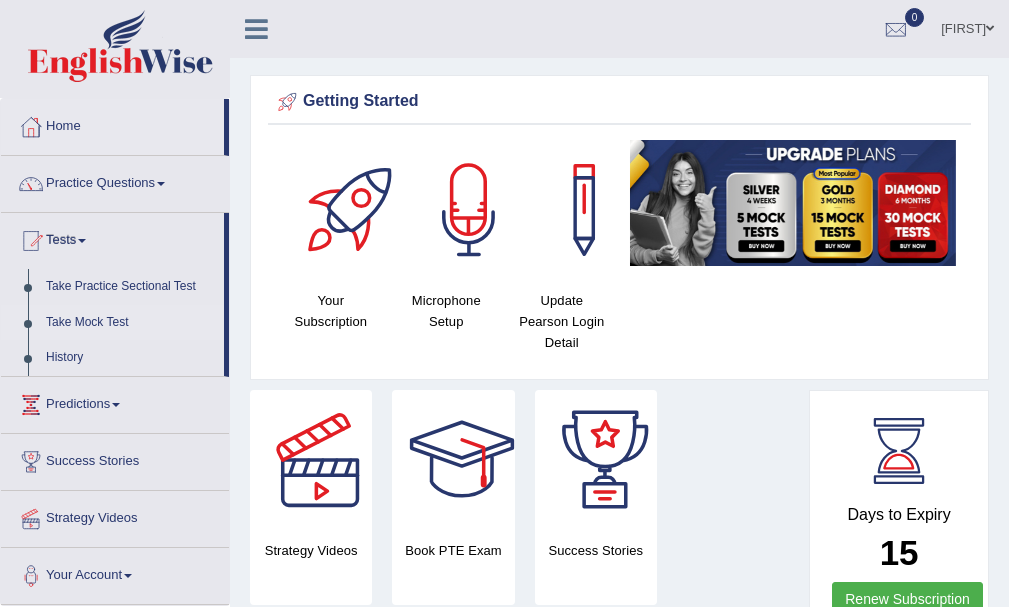 click on "Take Mock Test" at bounding box center (130, 323) 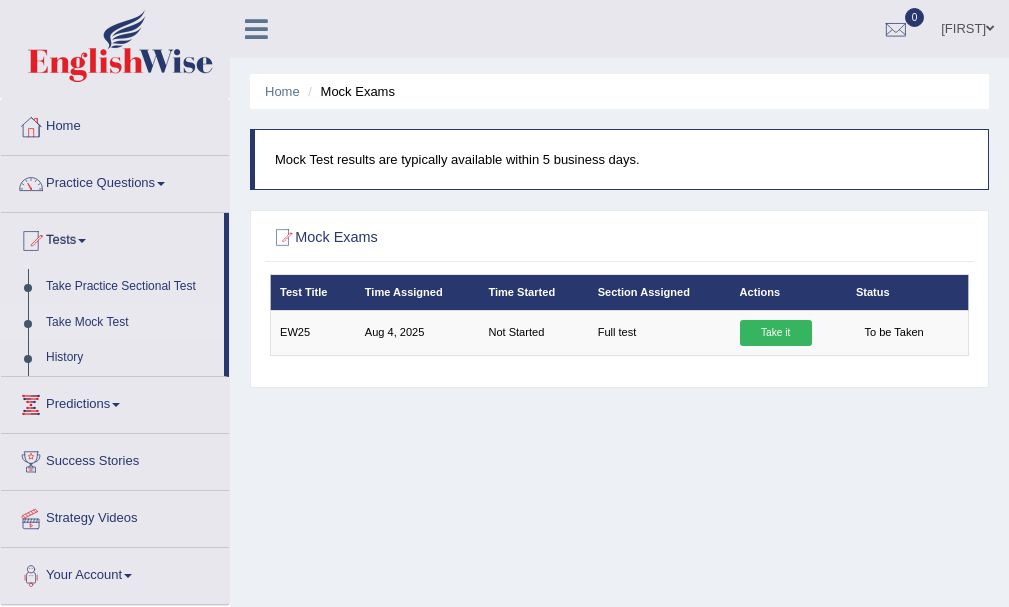 scroll, scrollTop: 0, scrollLeft: 0, axis: both 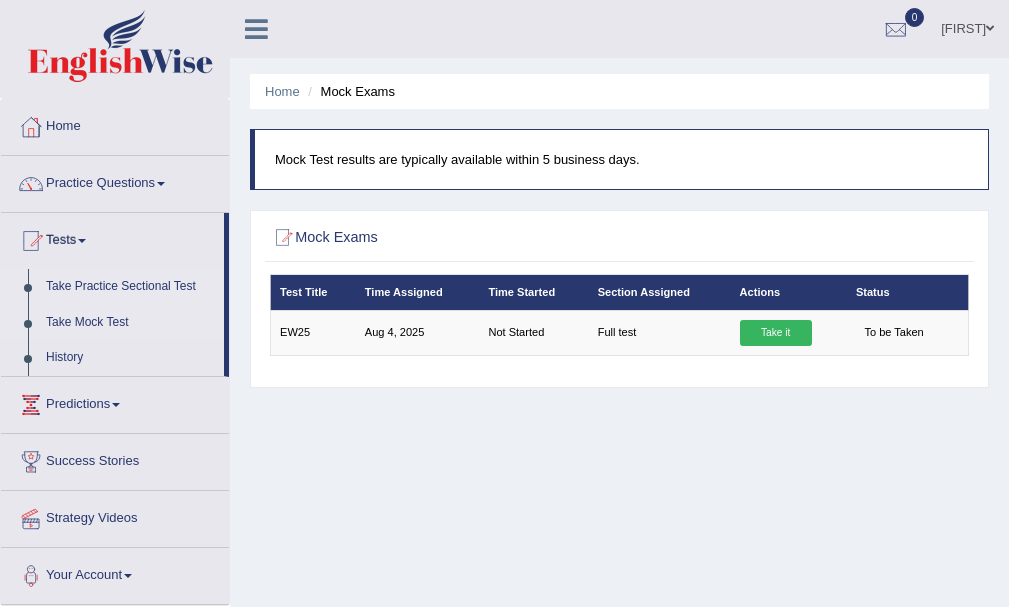 click on "Take Practice Sectional Test" at bounding box center [130, 287] 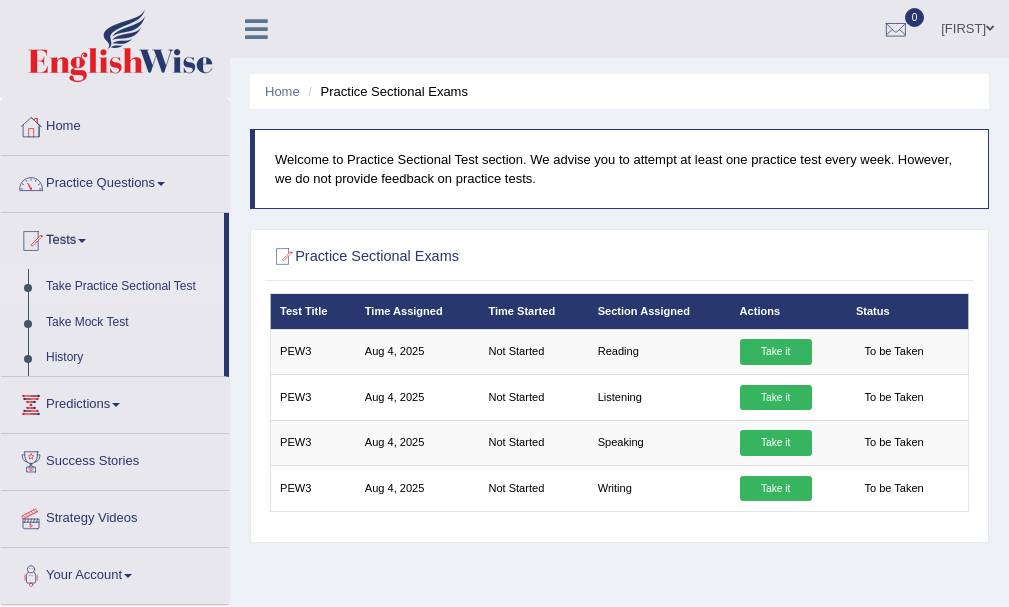 scroll, scrollTop: 0, scrollLeft: 0, axis: both 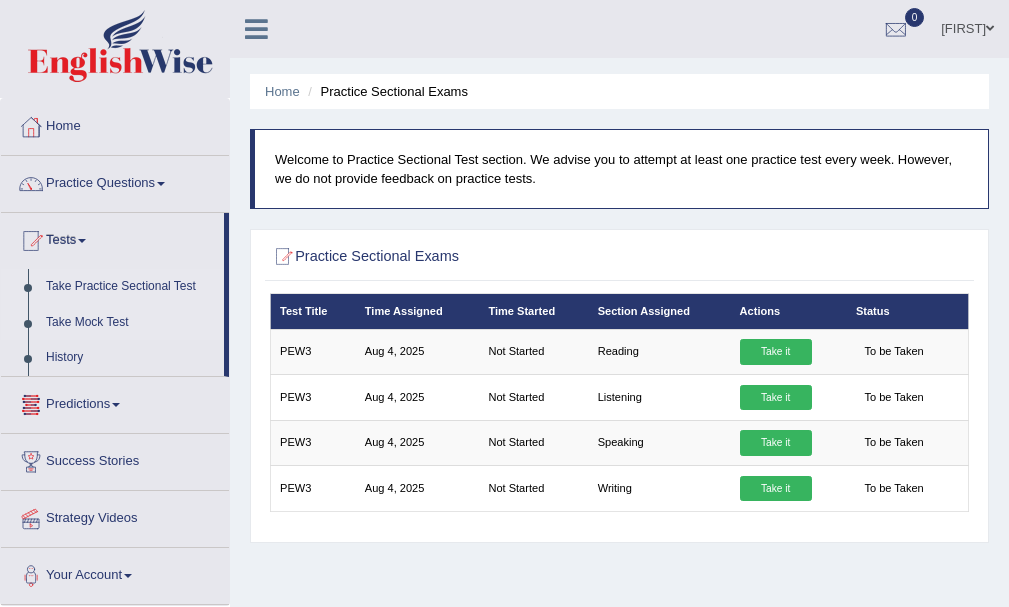 click on "Take Mock Test" at bounding box center (130, 323) 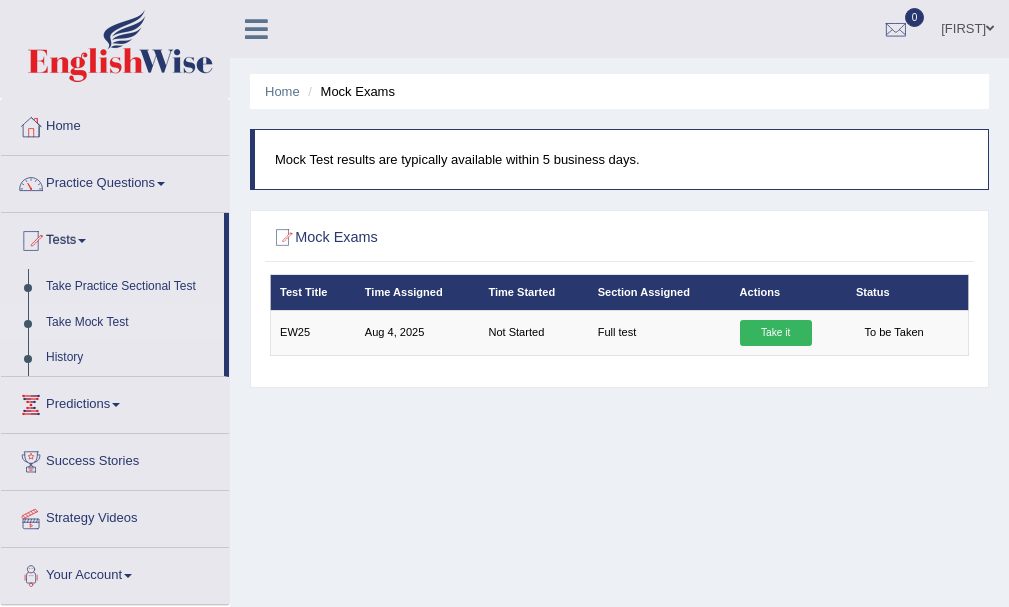 scroll, scrollTop: 0, scrollLeft: 0, axis: both 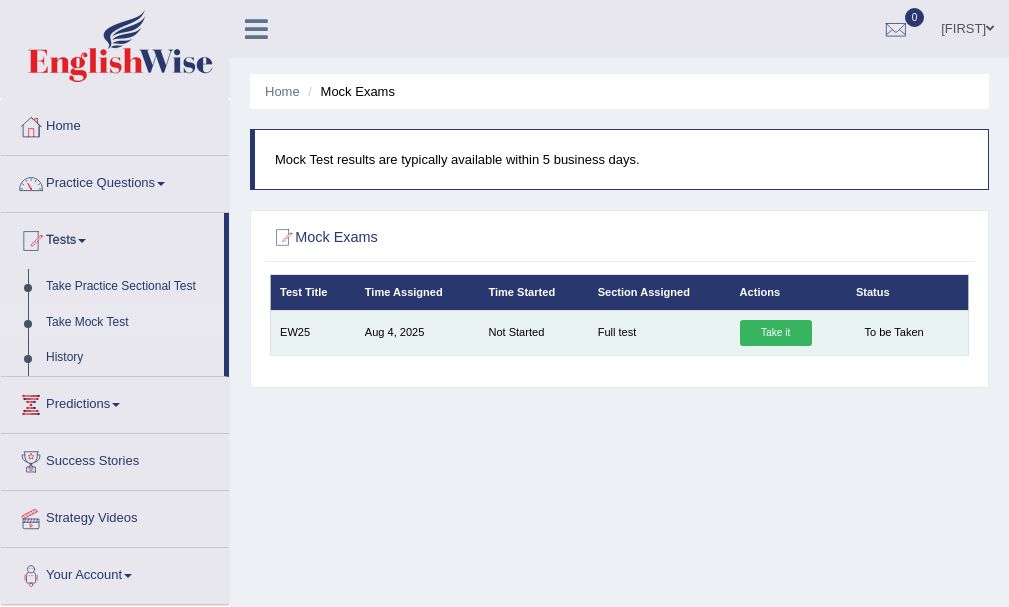click on "Take it" at bounding box center (776, 333) 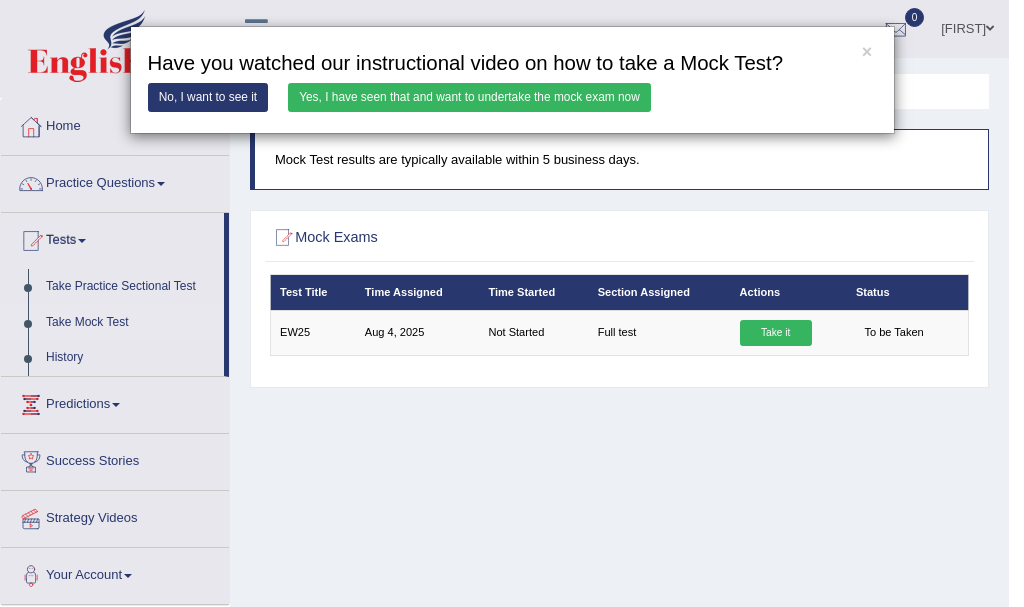 click on "Yes, I have seen that and want to undertake the mock exam now" at bounding box center [469, 97] 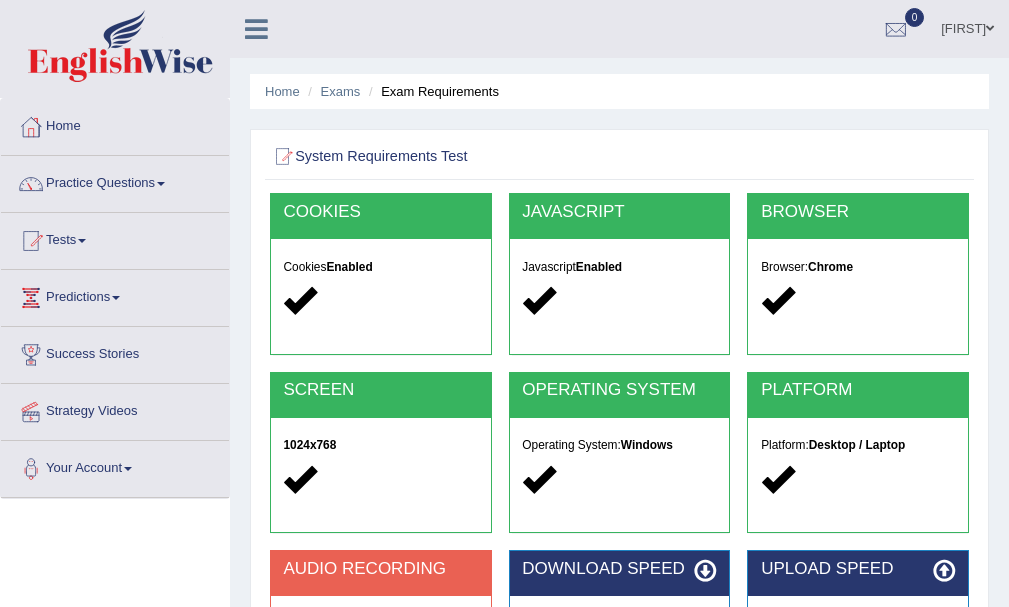 scroll, scrollTop: 0, scrollLeft: 0, axis: both 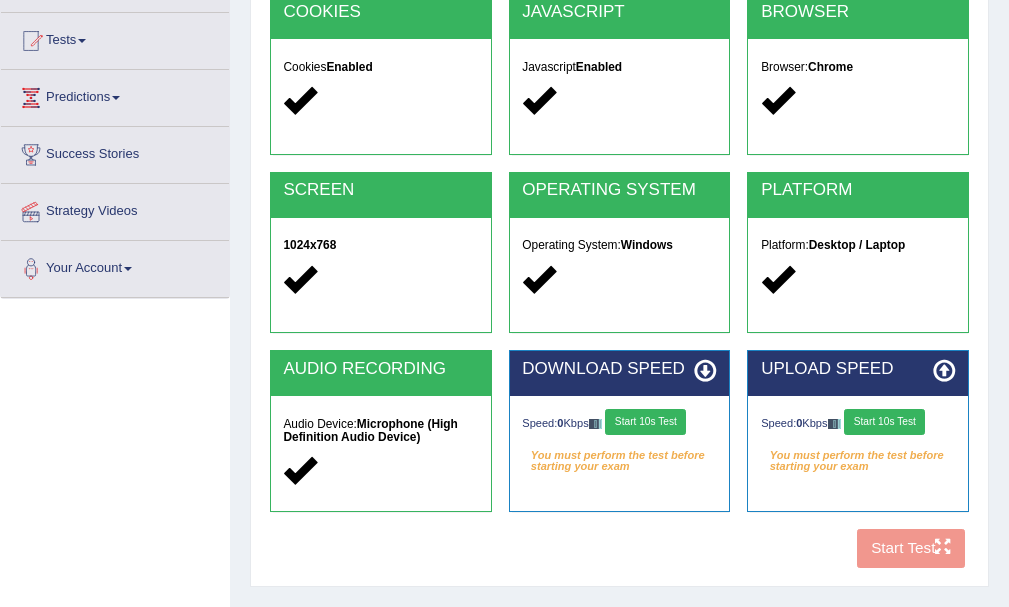 click on "Start 10s Test" at bounding box center [645, 422] 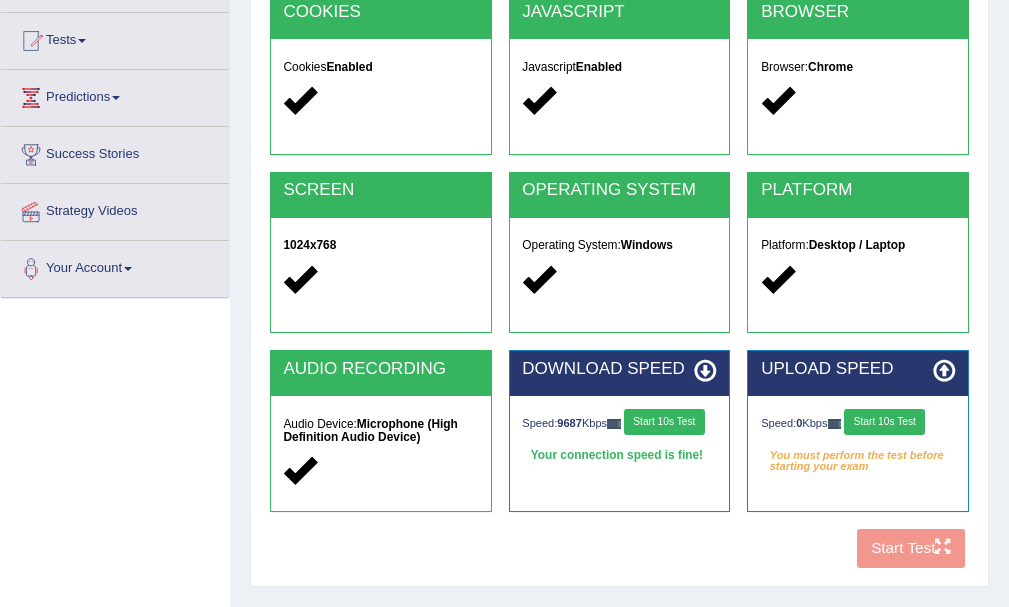 click on "Start 10s Test" at bounding box center (884, 422) 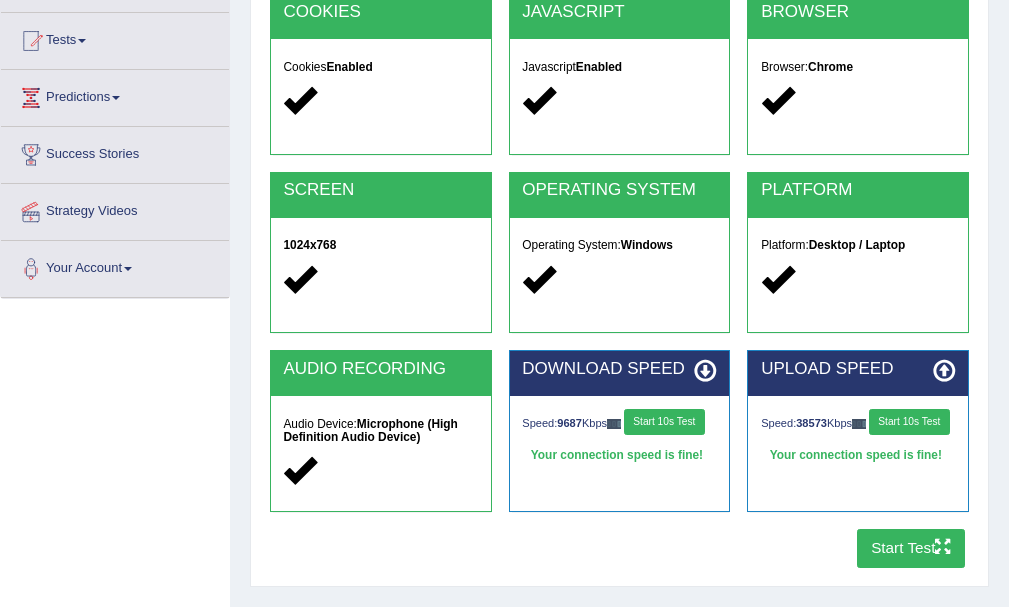 click on "Start Test" at bounding box center [911, 548] 